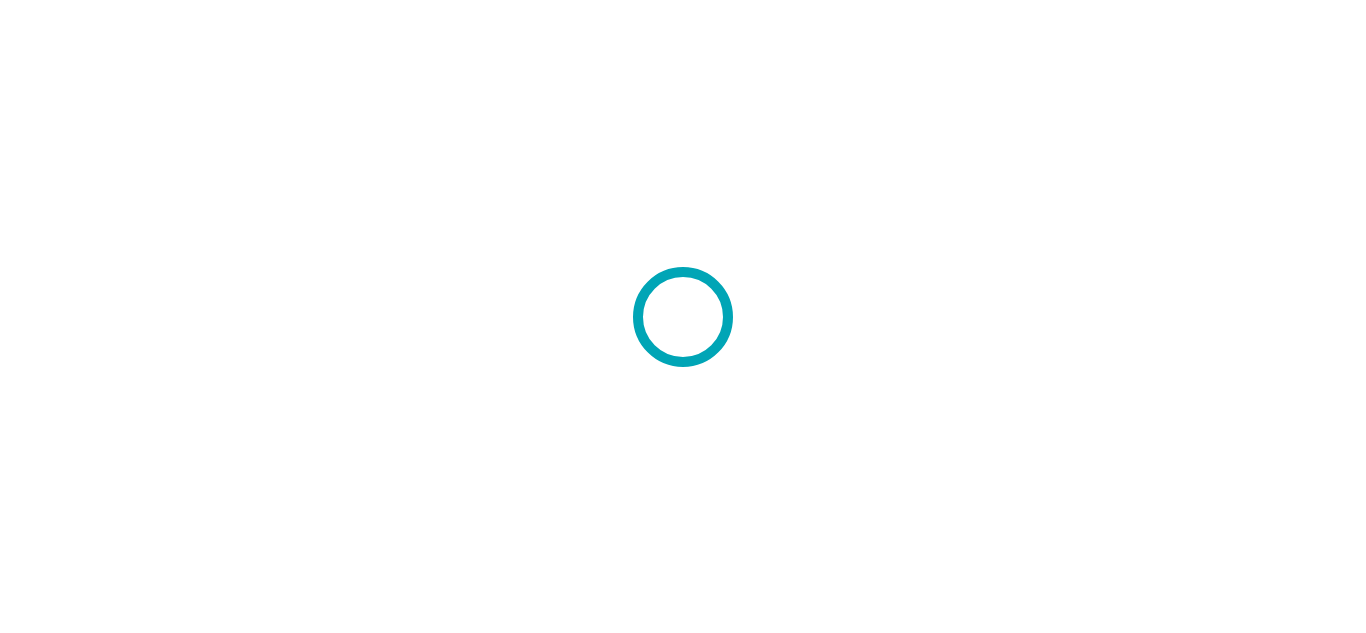 scroll, scrollTop: 0, scrollLeft: 0, axis: both 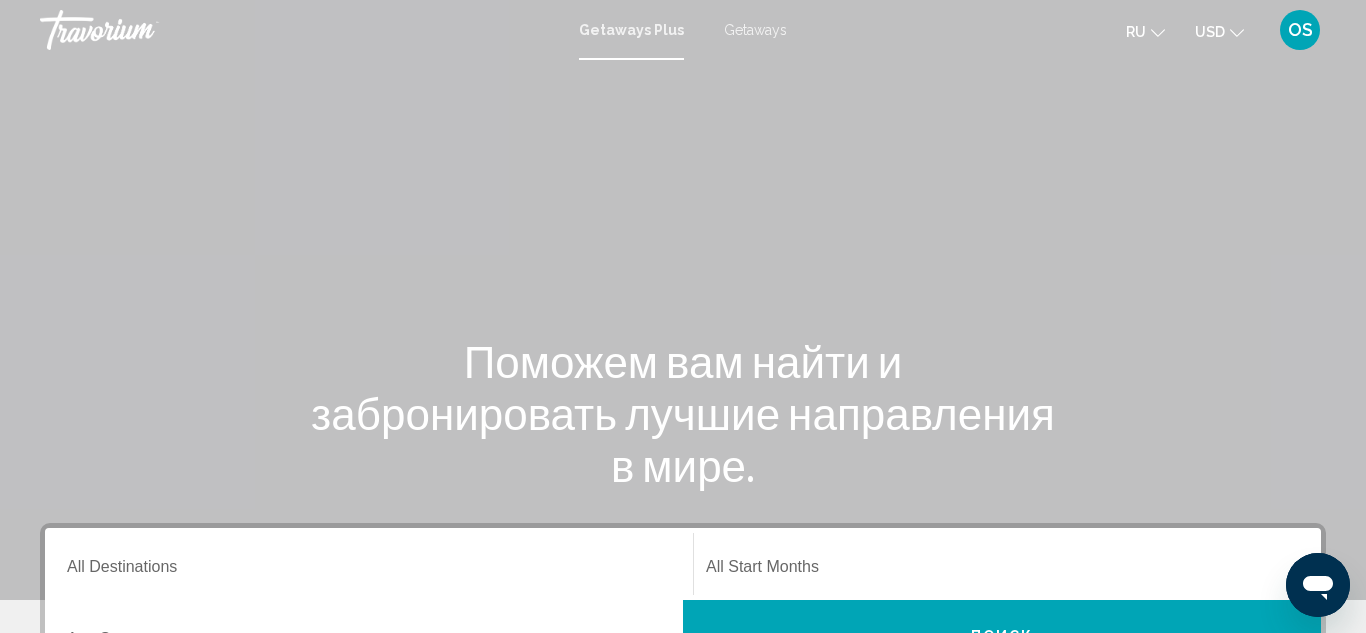 click on "Getaways" at bounding box center [755, 30] 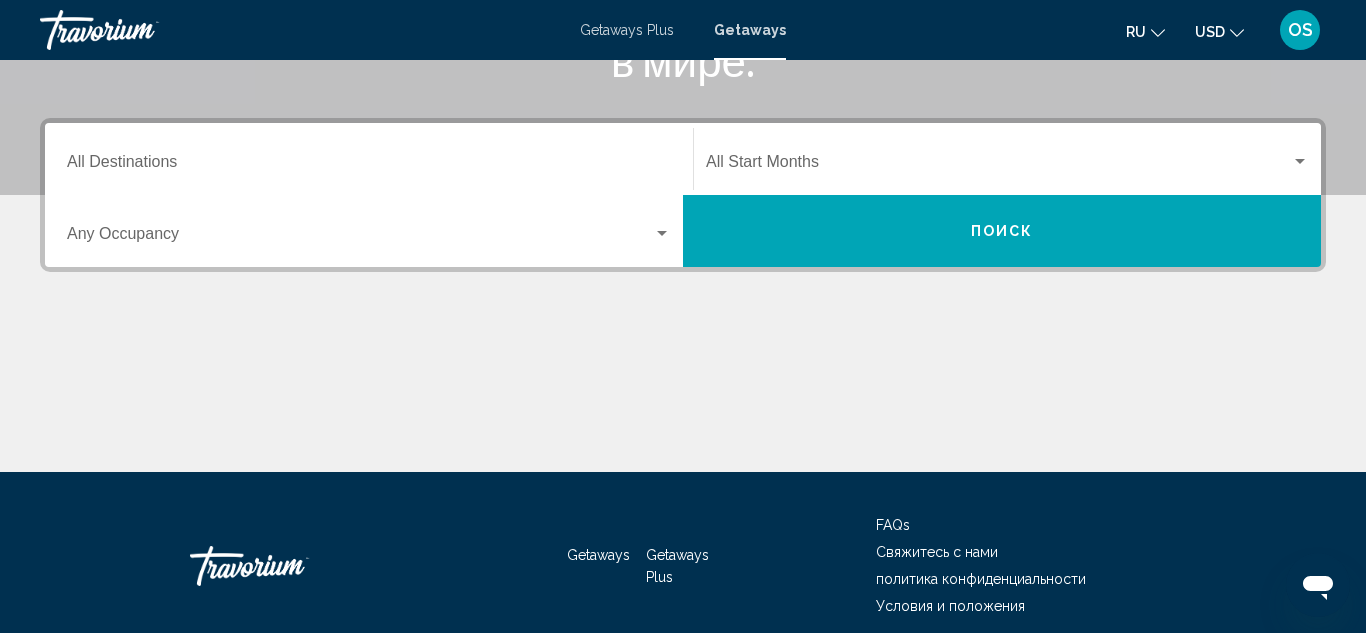 scroll, scrollTop: 407, scrollLeft: 0, axis: vertical 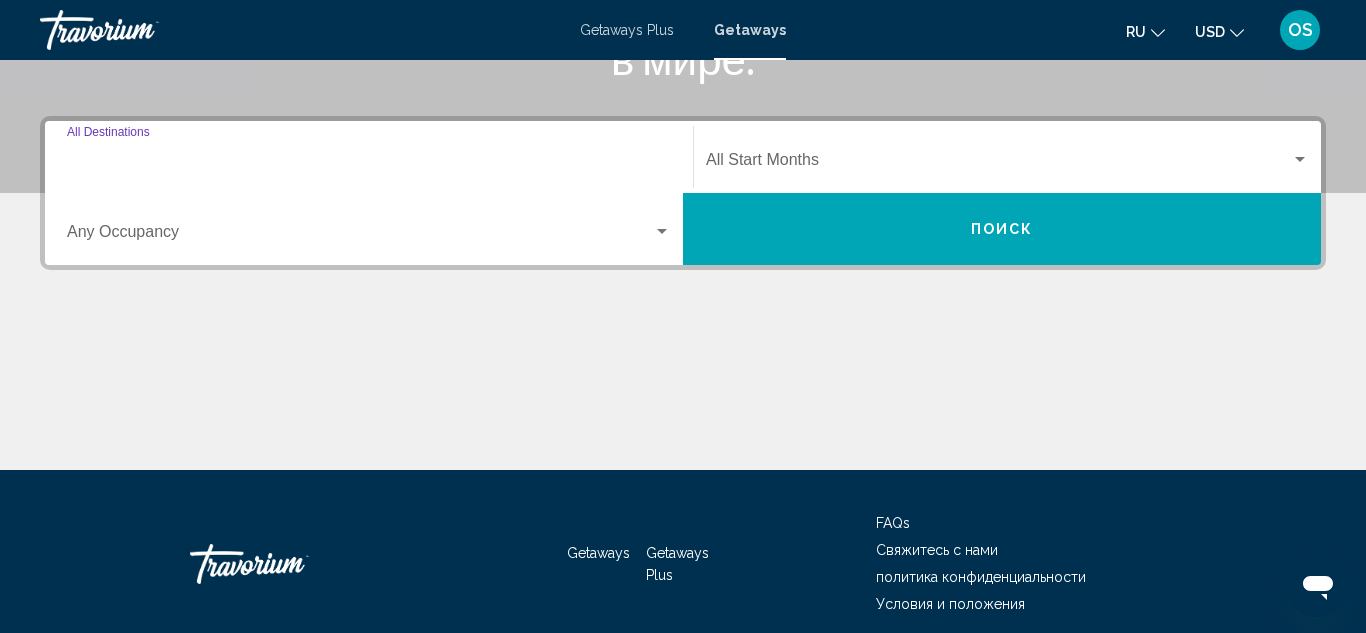 click on "Destination All Destinations" at bounding box center [369, 164] 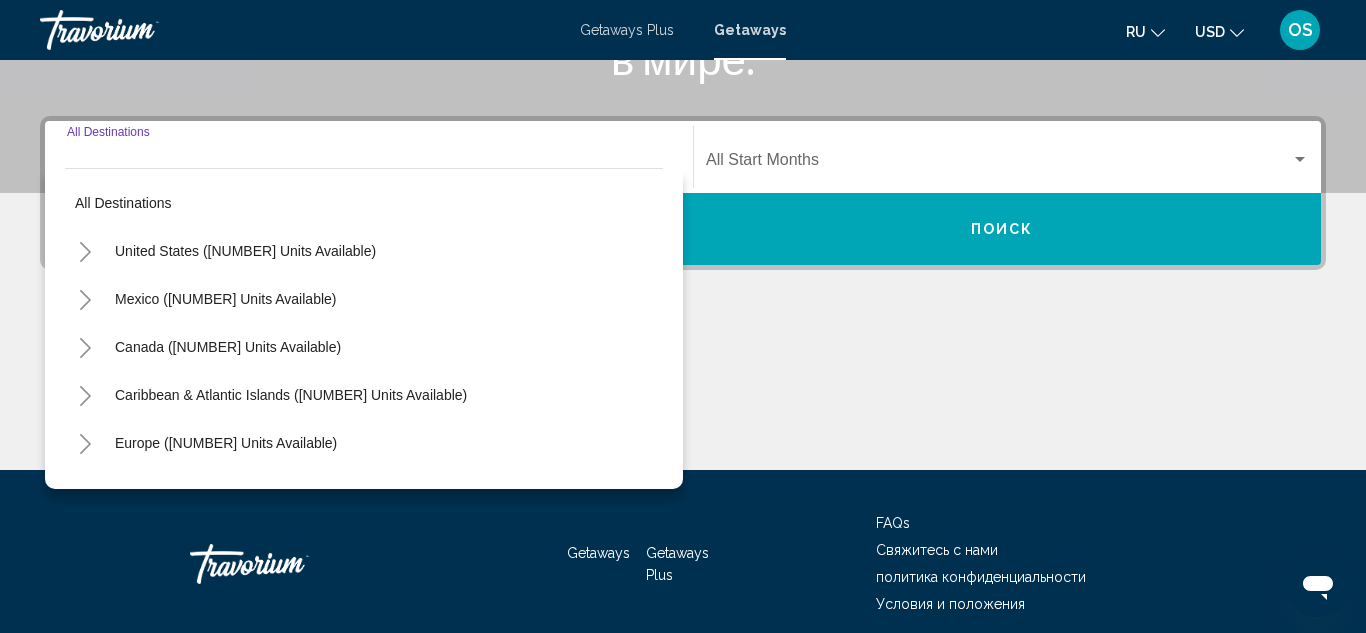 scroll, scrollTop: 458, scrollLeft: 0, axis: vertical 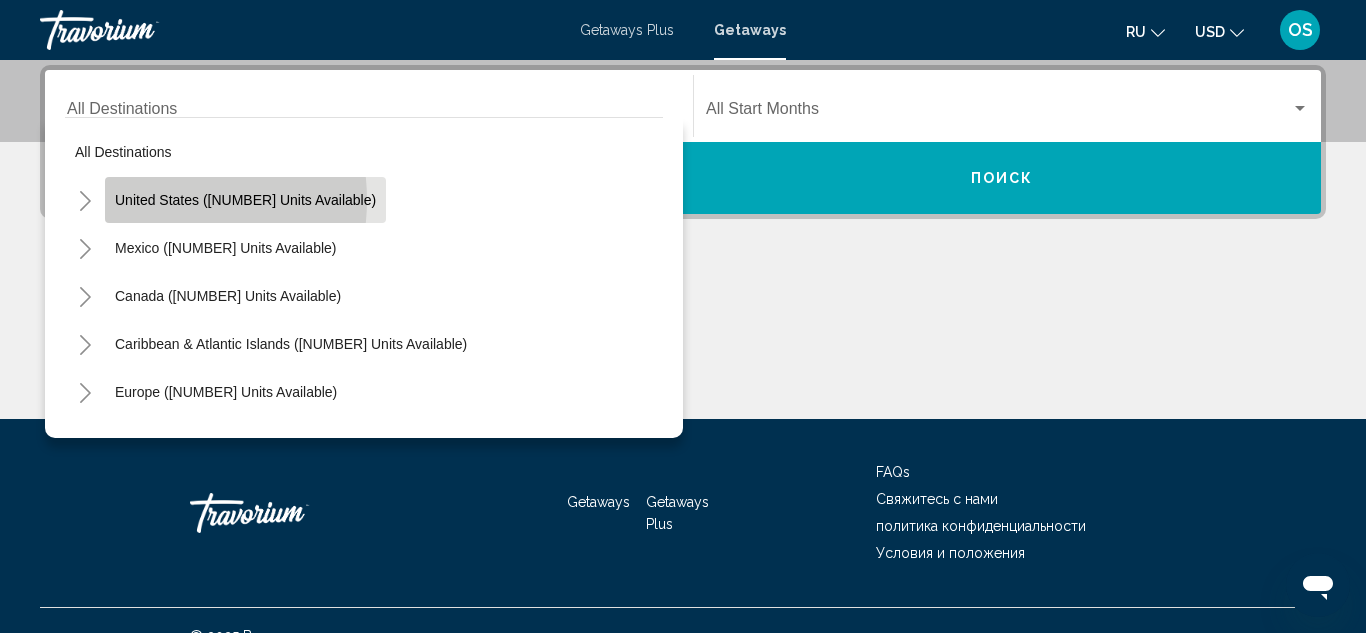 click on "United States ([NUMBER] units available)" 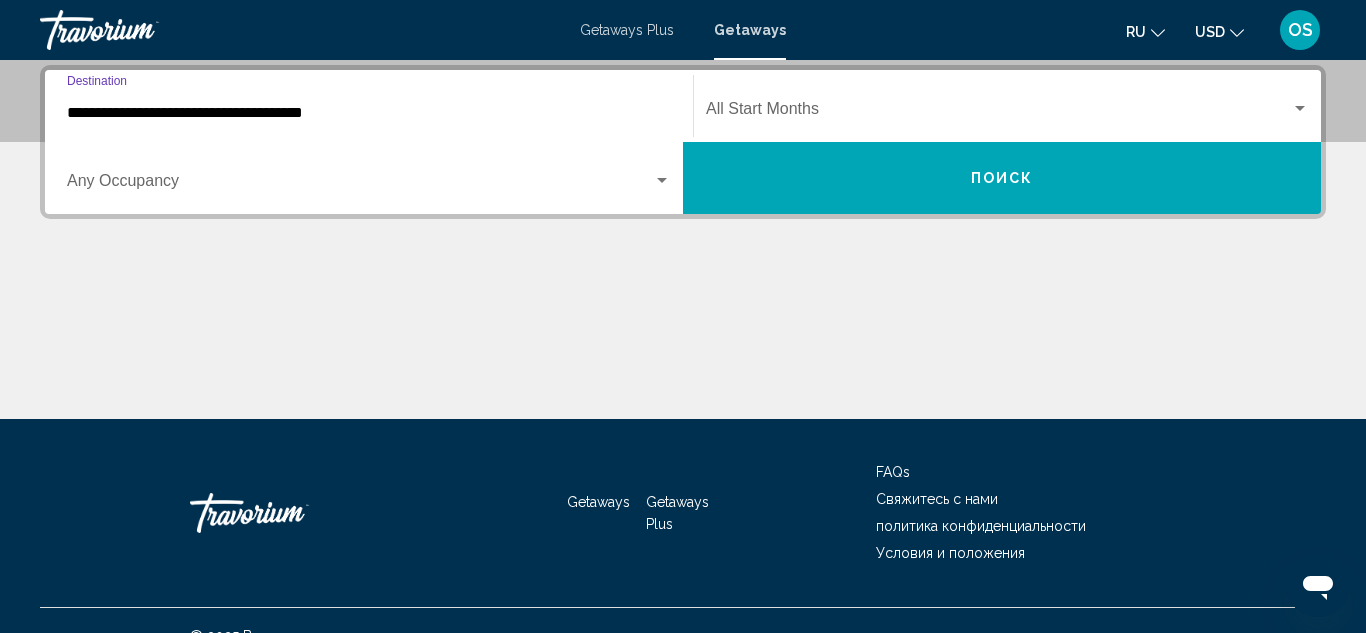 click on "**********" at bounding box center [369, 113] 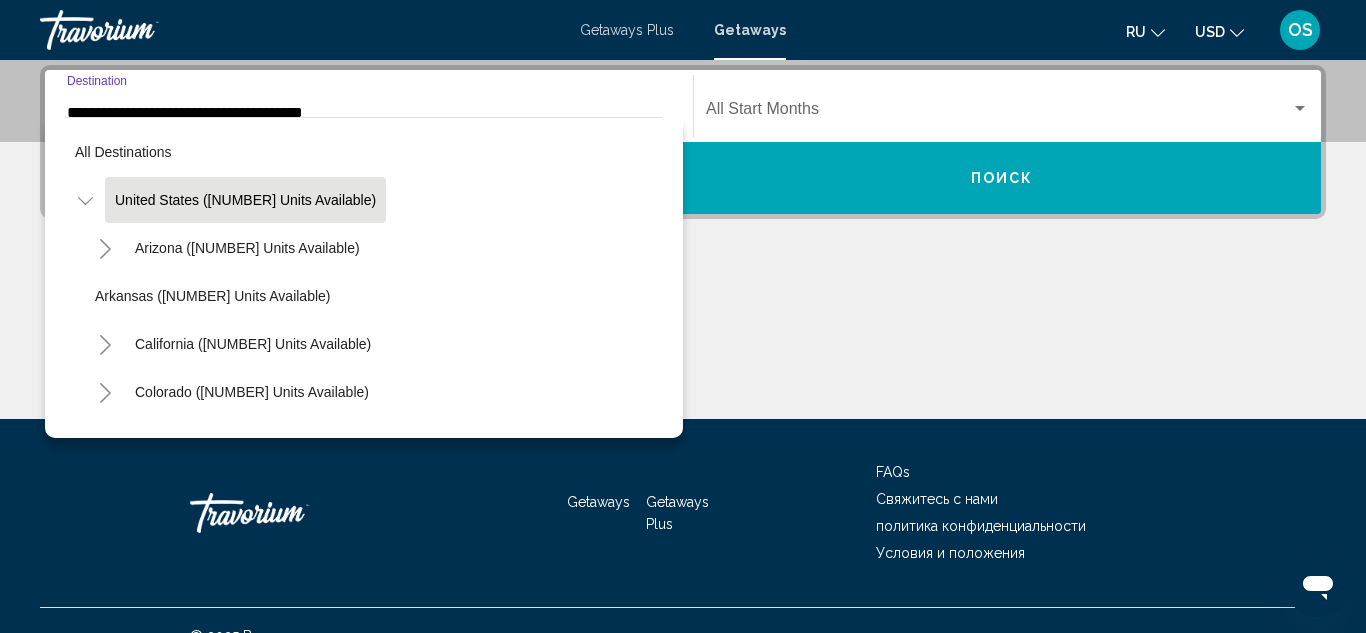 scroll, scrollTop: 342, scrollLeft: 0, axis: vertical 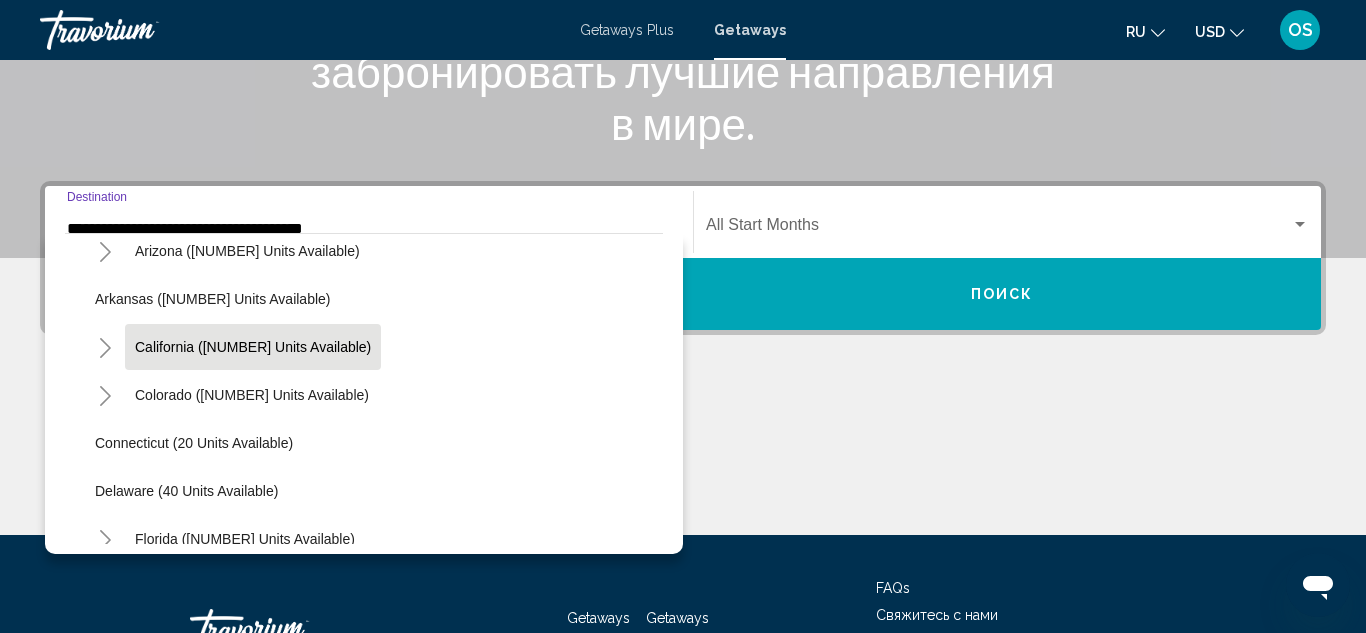 click on "California ([NUMBER] units available)" 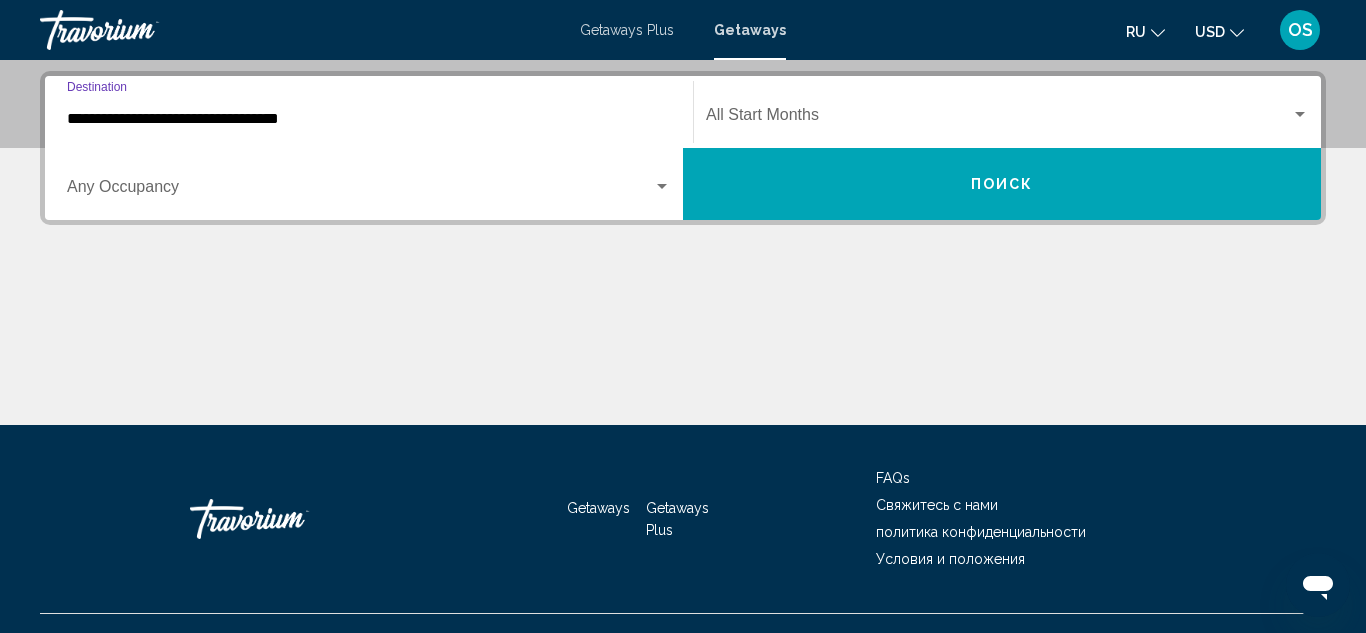 scroll, scrollTop: 458, scrollLeft: 0, axis: vertical 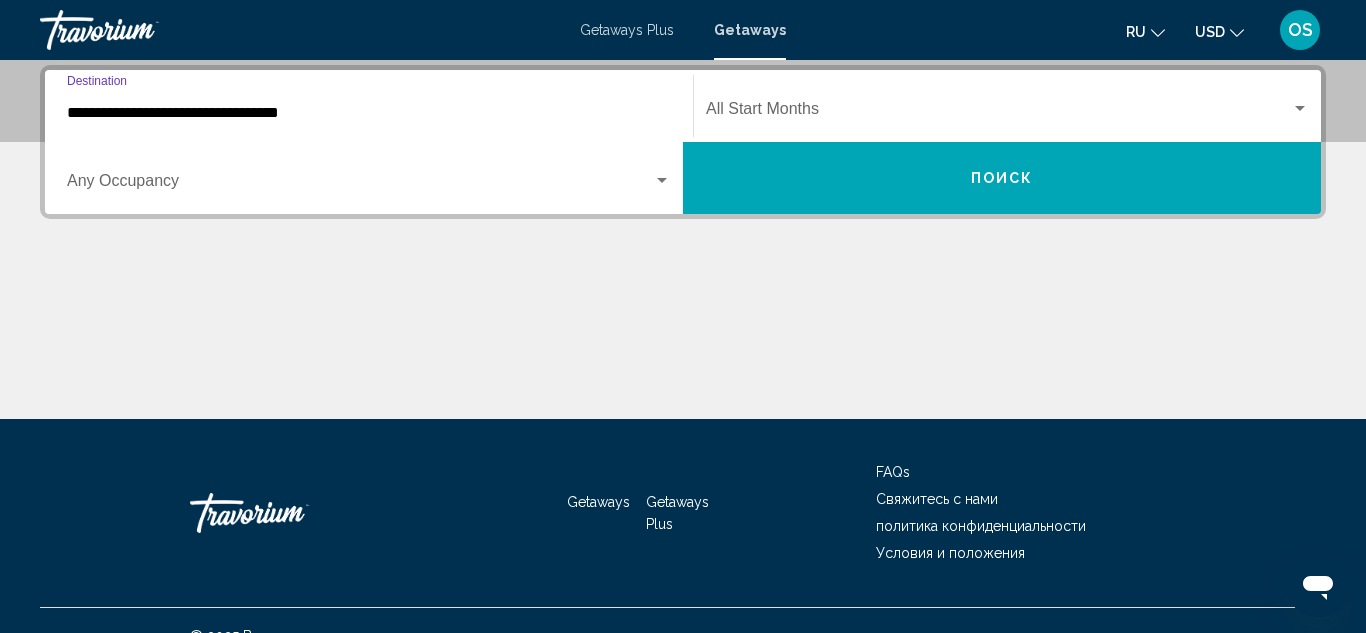 click on "**********" at bounding box center [369, 113] 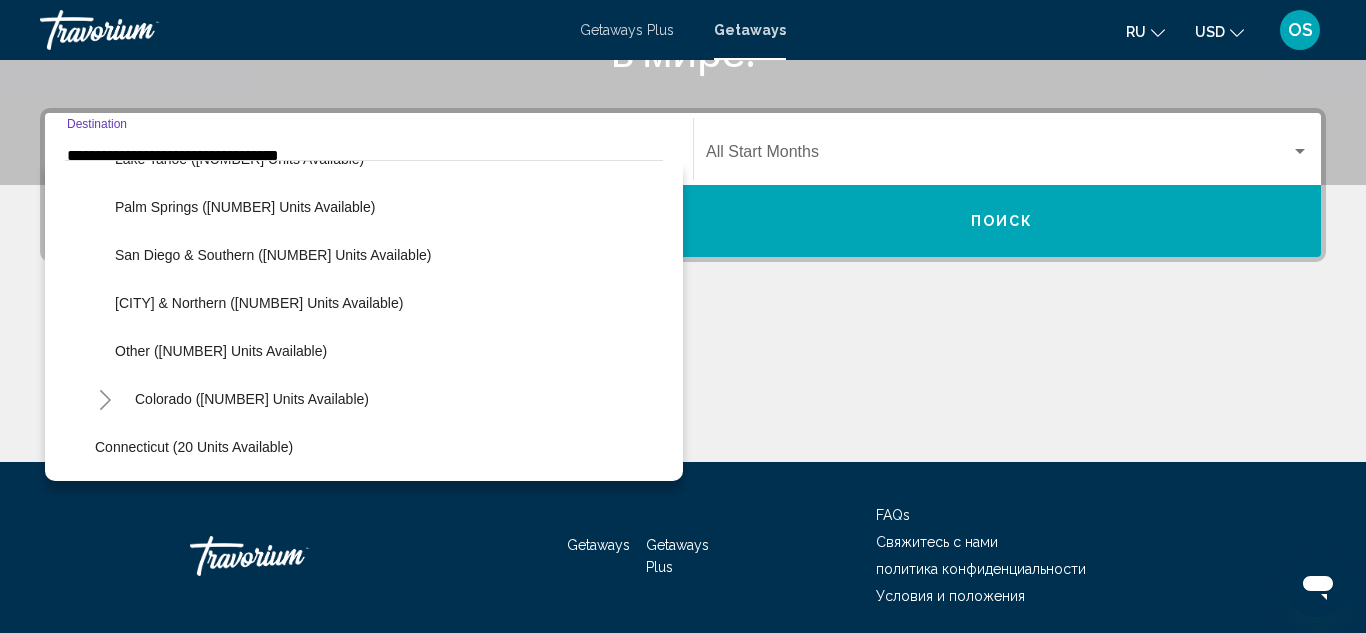 scroll, scrollTop: 332, scrollLeft: 0, axis: vertical 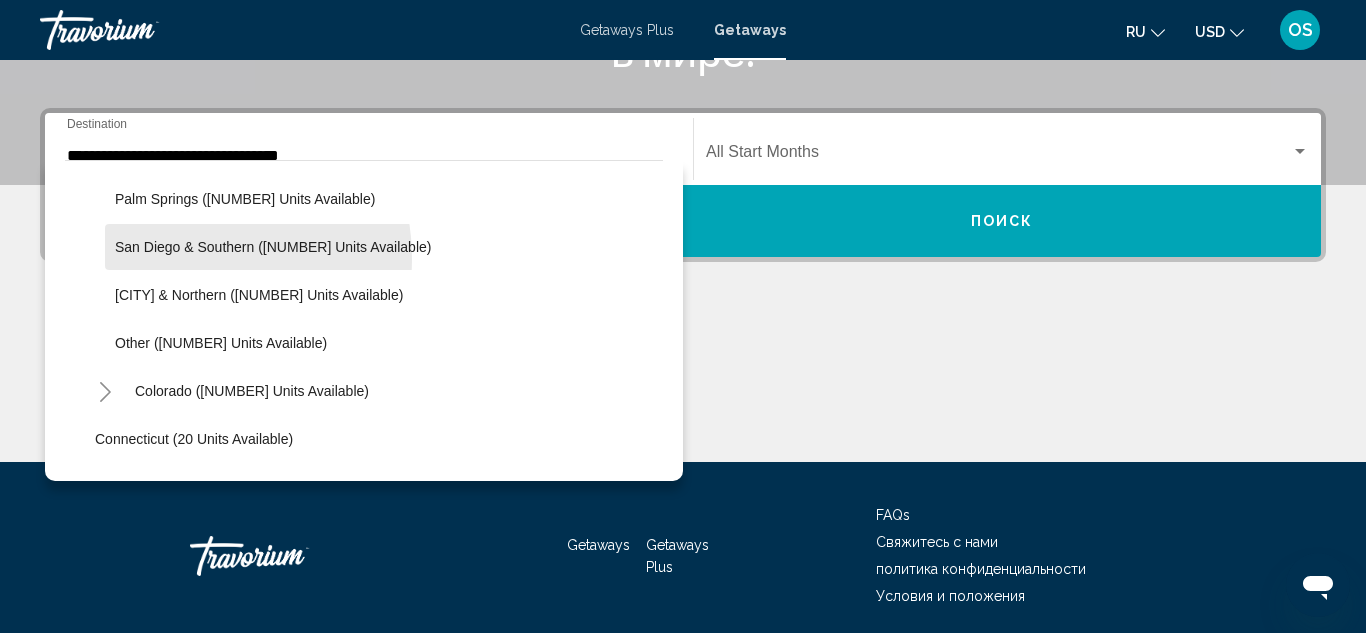 click on "San Diego & Southern ([NUMBER] units available)" 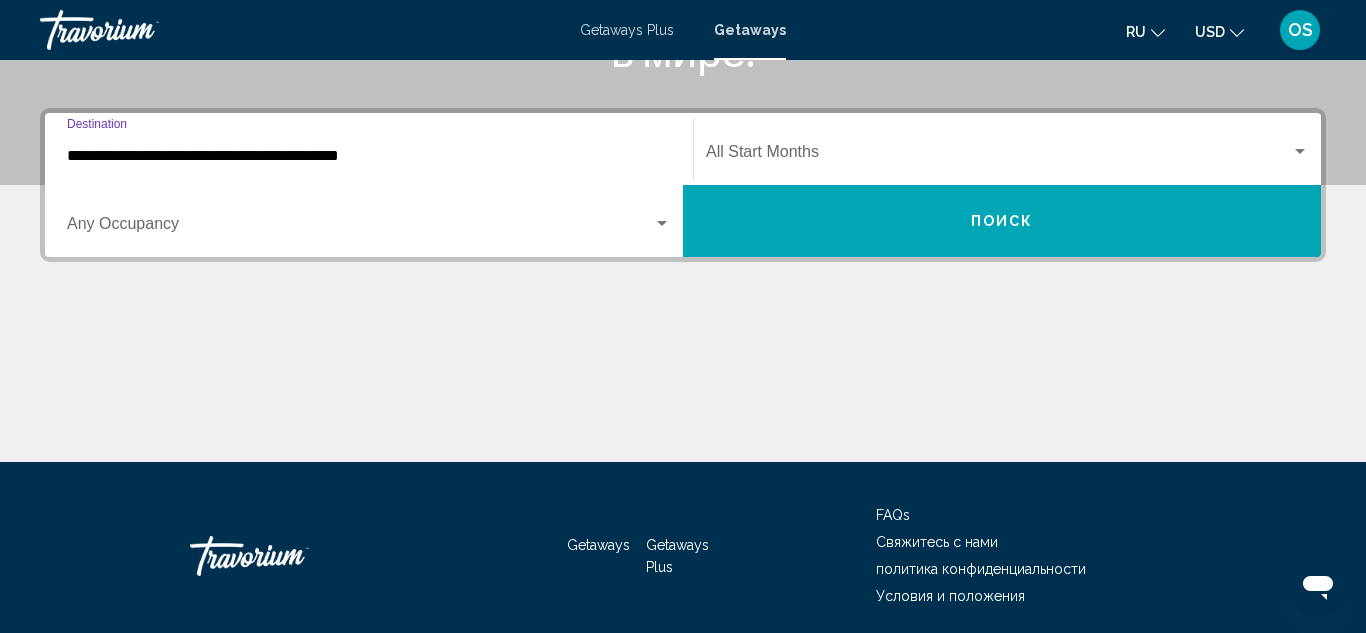 scroll, scrollTop: 458, scrollLeft: 0, axis: vertical 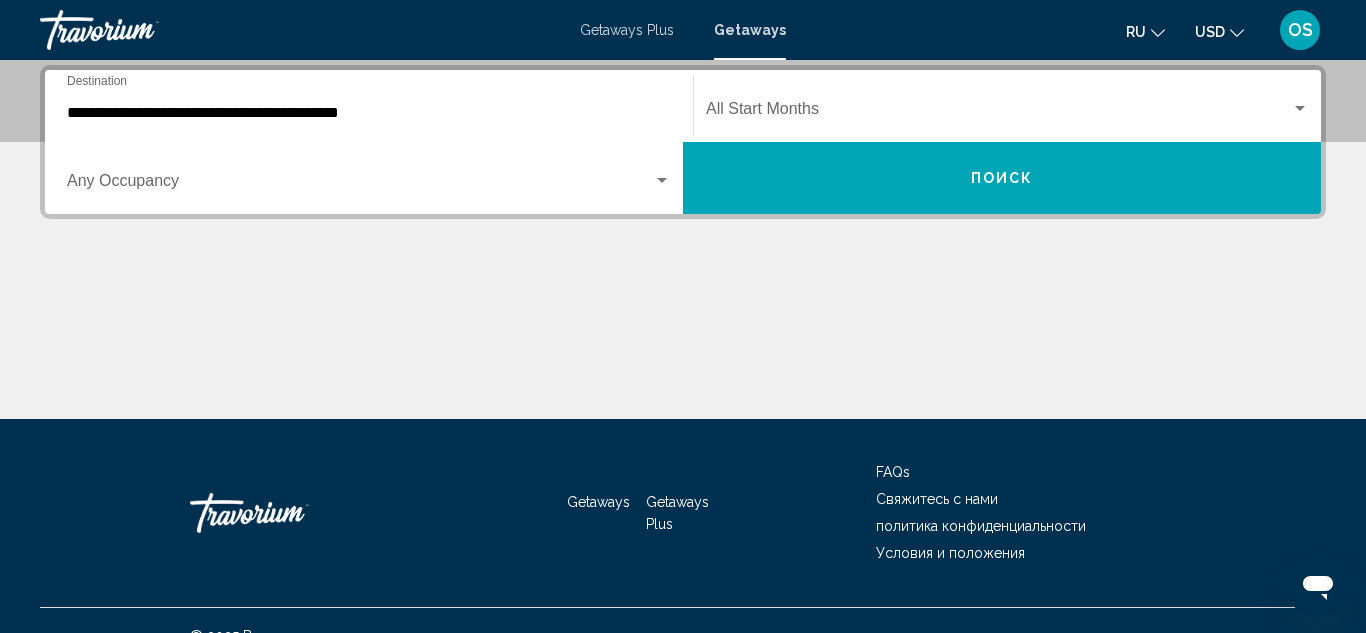 click on "Occupancy Any Occupancy" at bounding box center (369, 178) 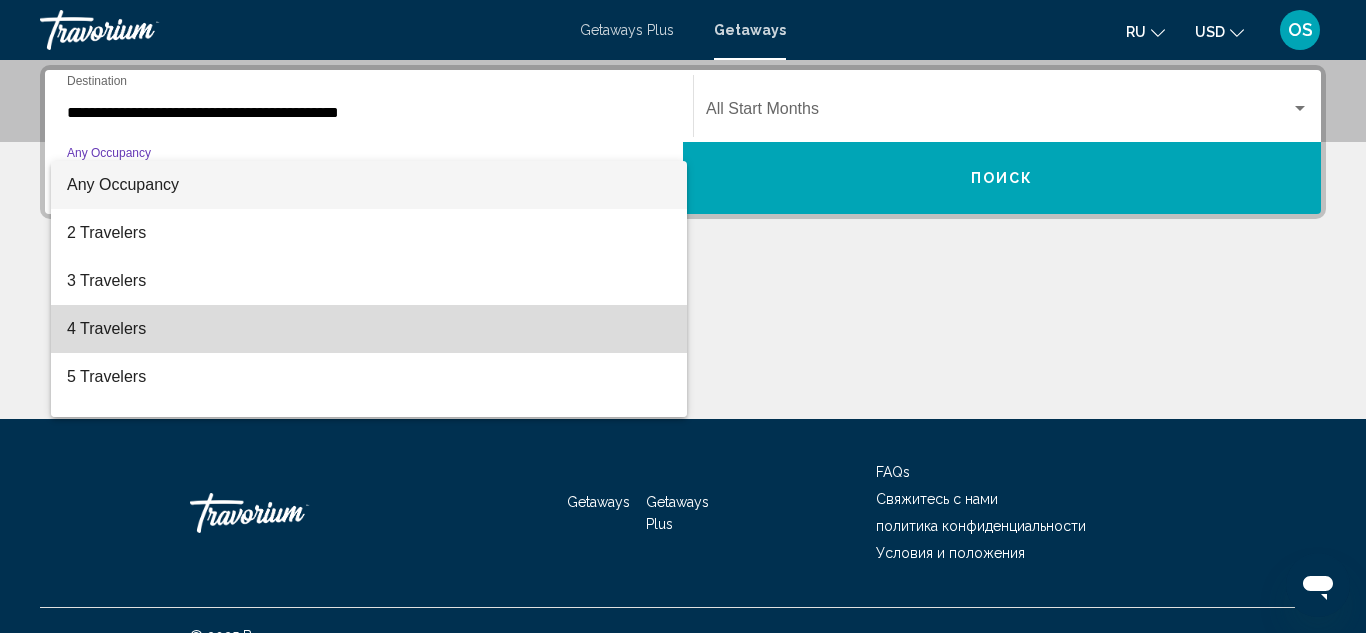 click on "4 Travelers" at bounding box center (369, 329) 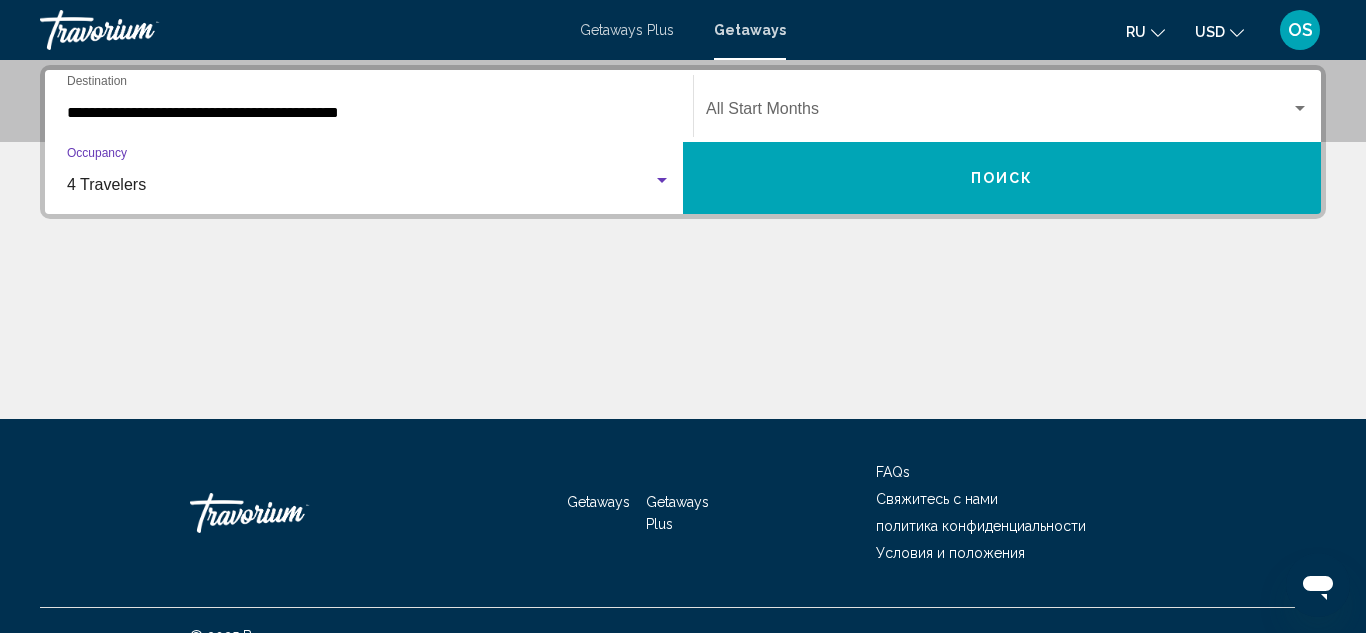 click on "Start Month All Start Months" 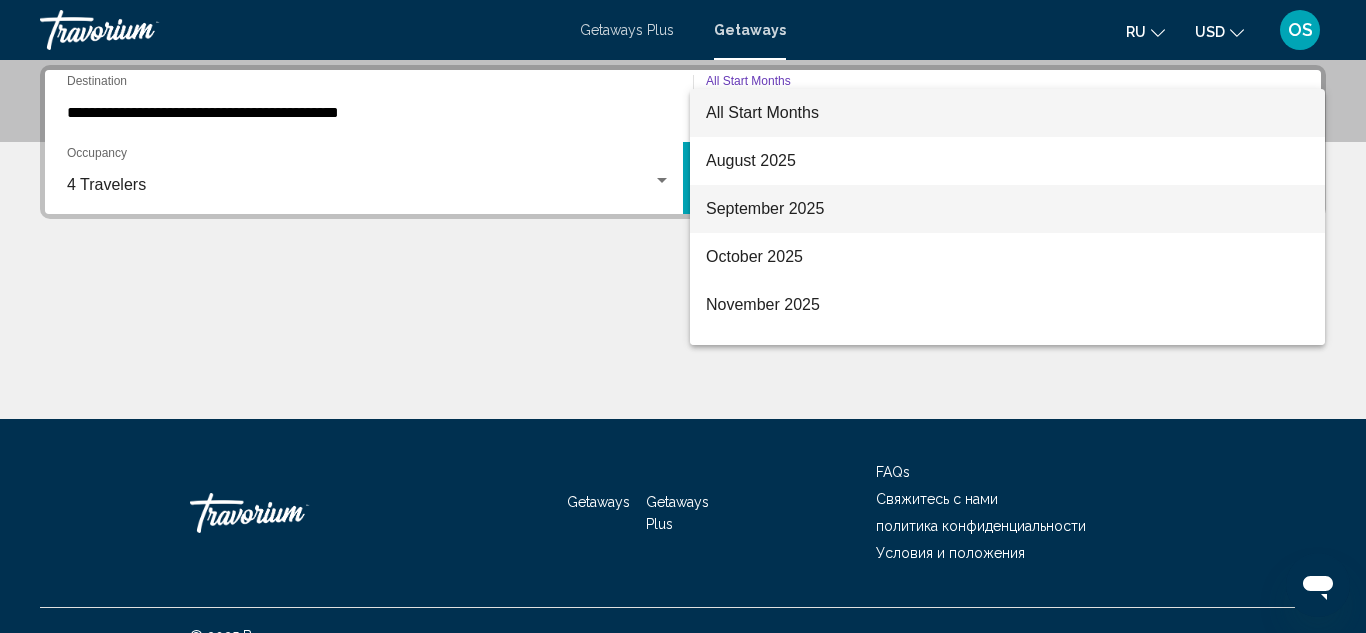 click on "September 2025" at bounding box center (1007, 209) 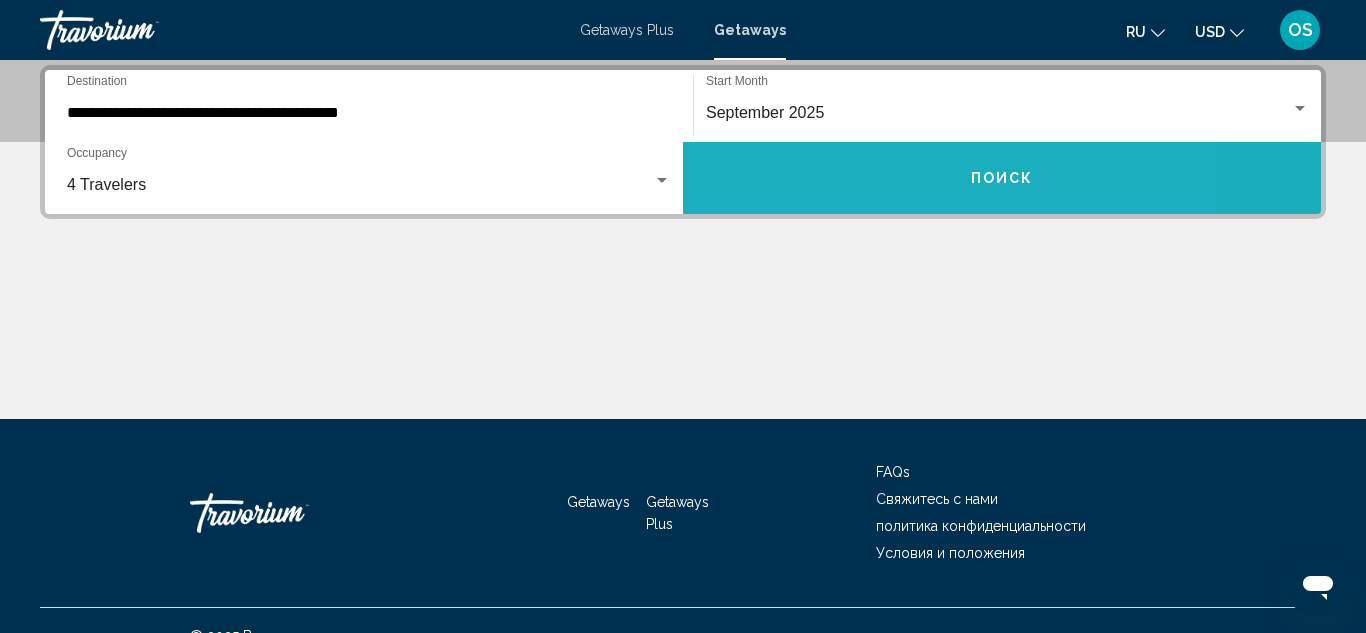 click on "Поиск" at bounding box center [1002, 178] 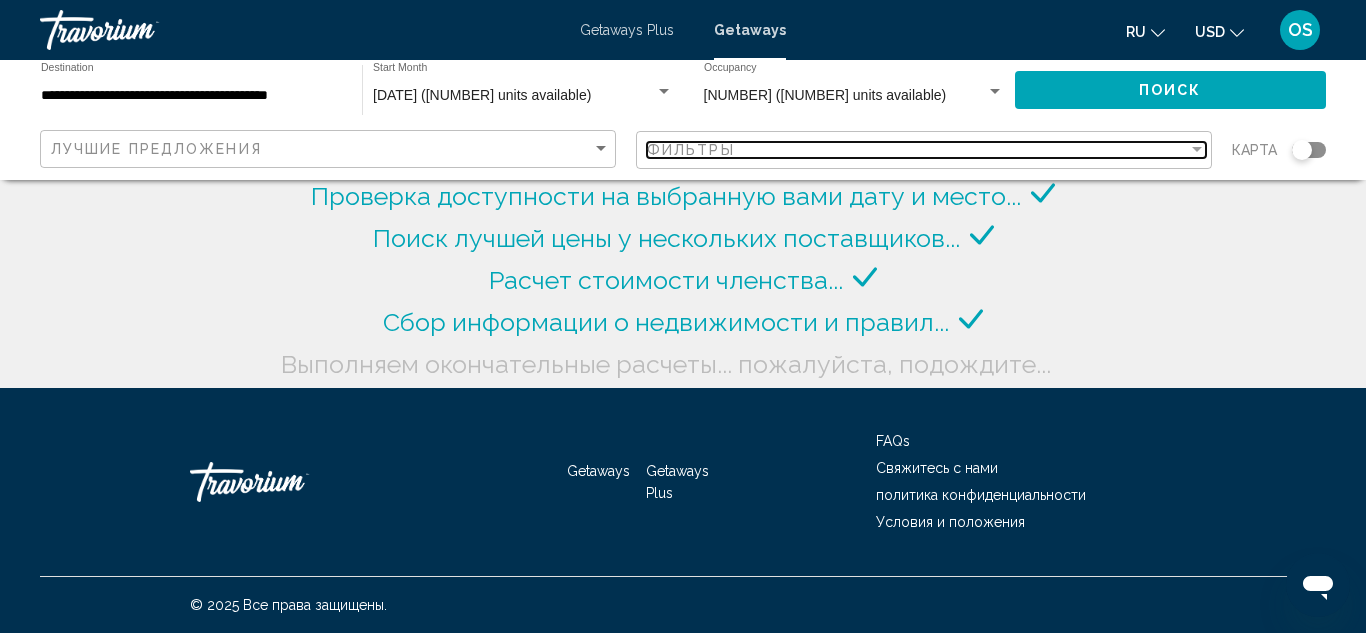 click on "Фильтры" at bounding box center (917, 150) 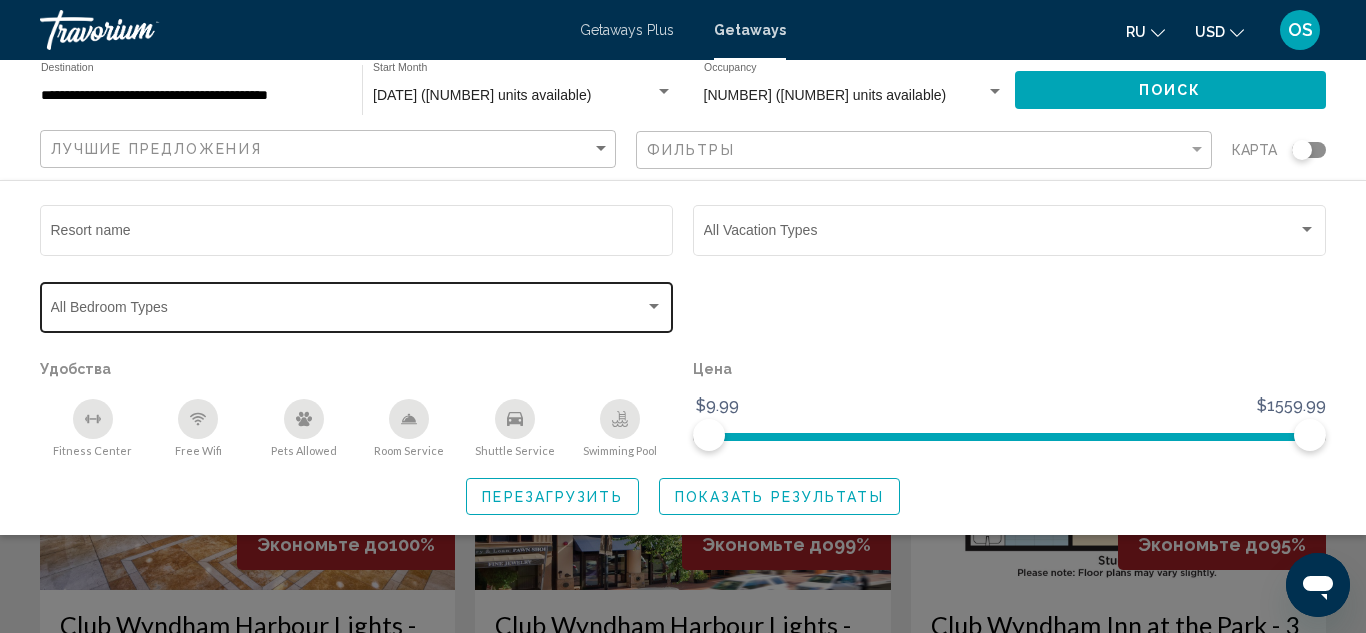 click at bounding box center (348, 311) 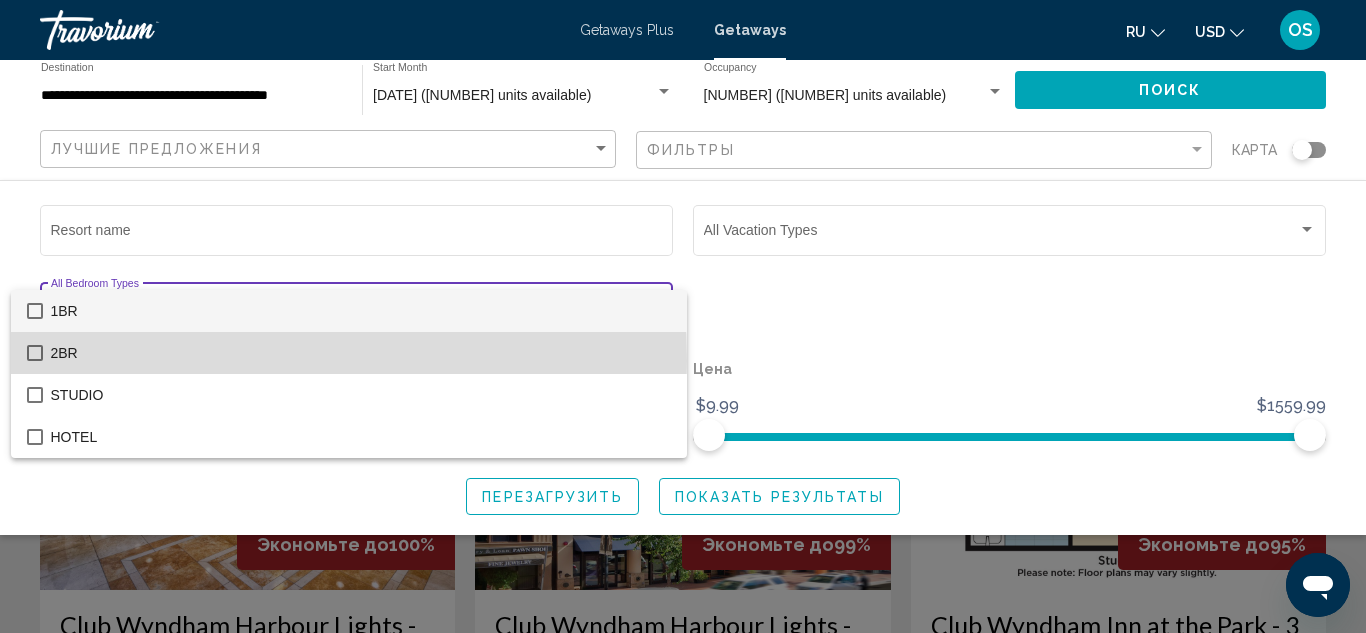 click on "2BR" at bounding box center (361, 353) 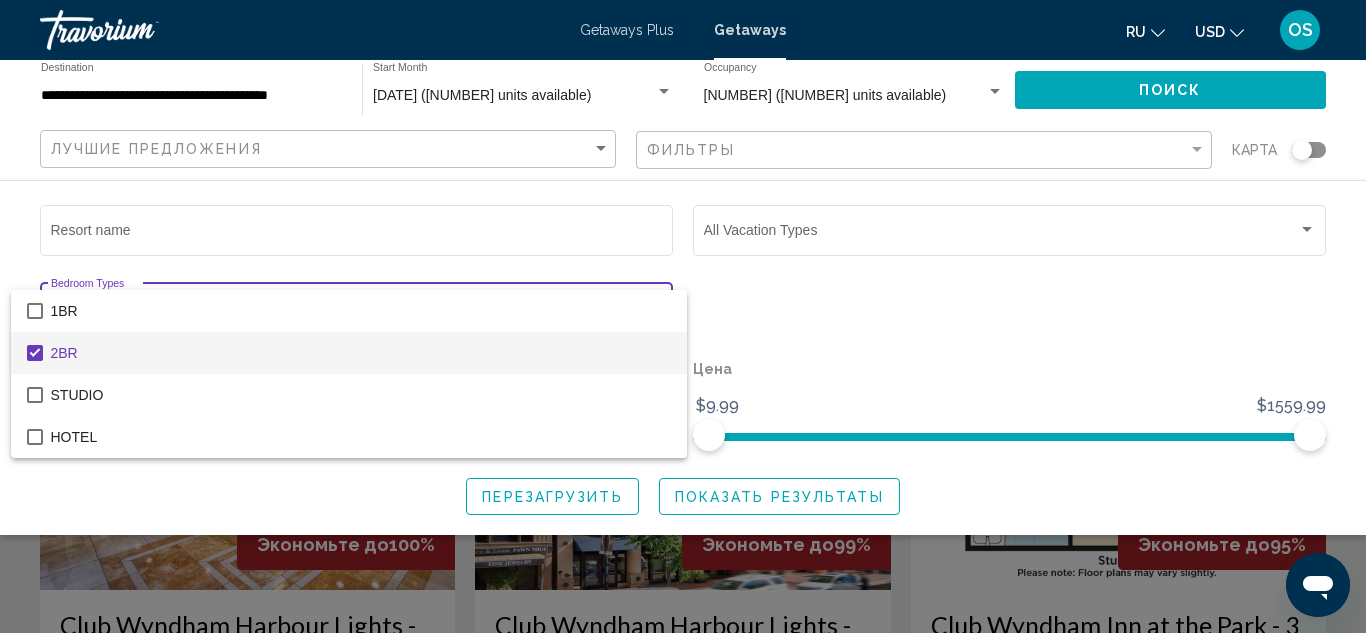click at bounding box center [683, 316] 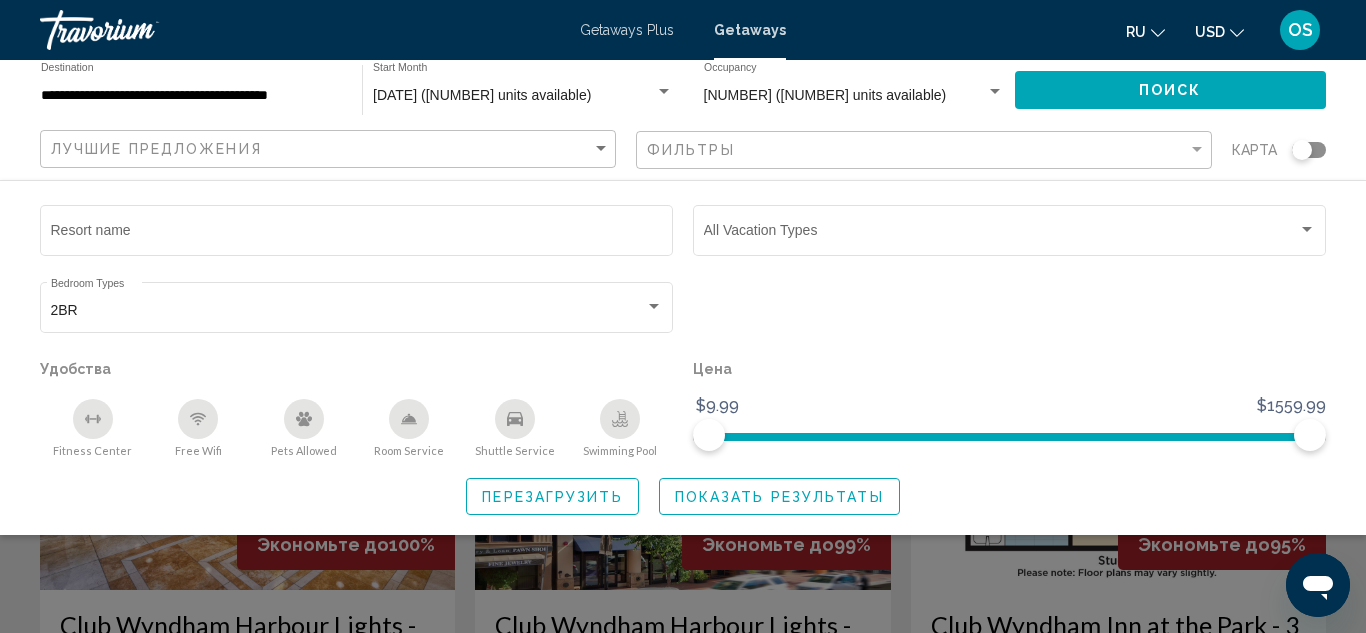 click on "Vacation Types All Vacation Types" 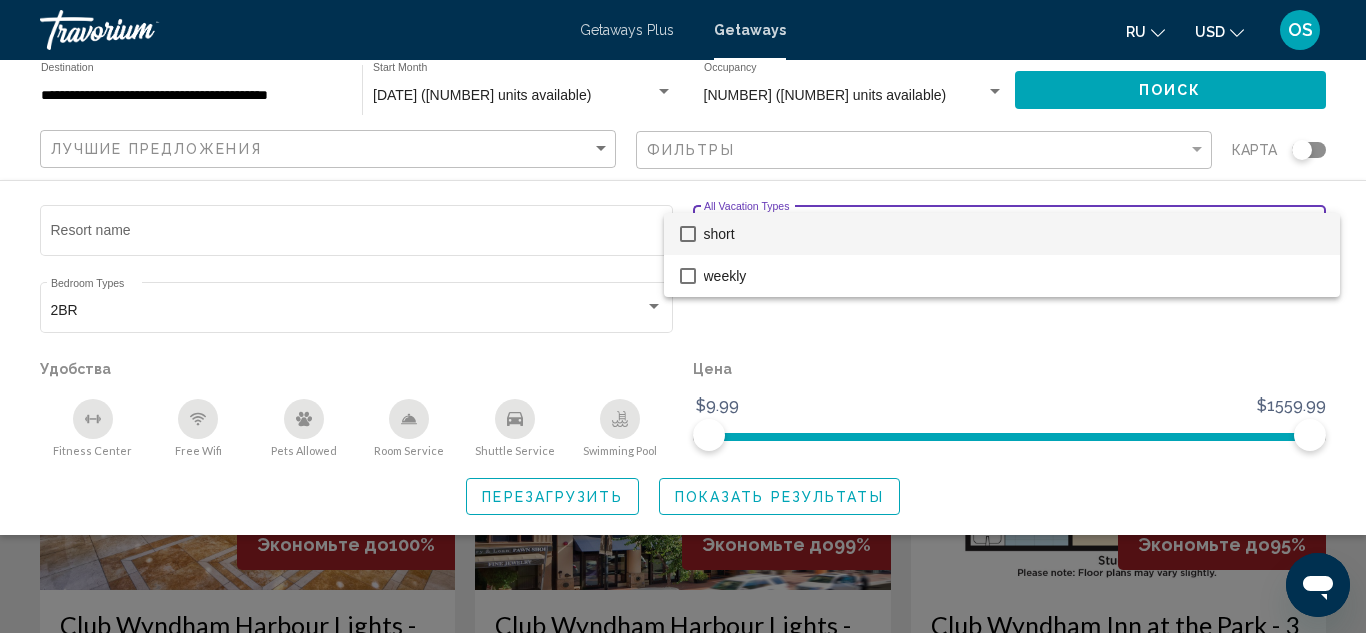 click at bounding box center [683, 316] 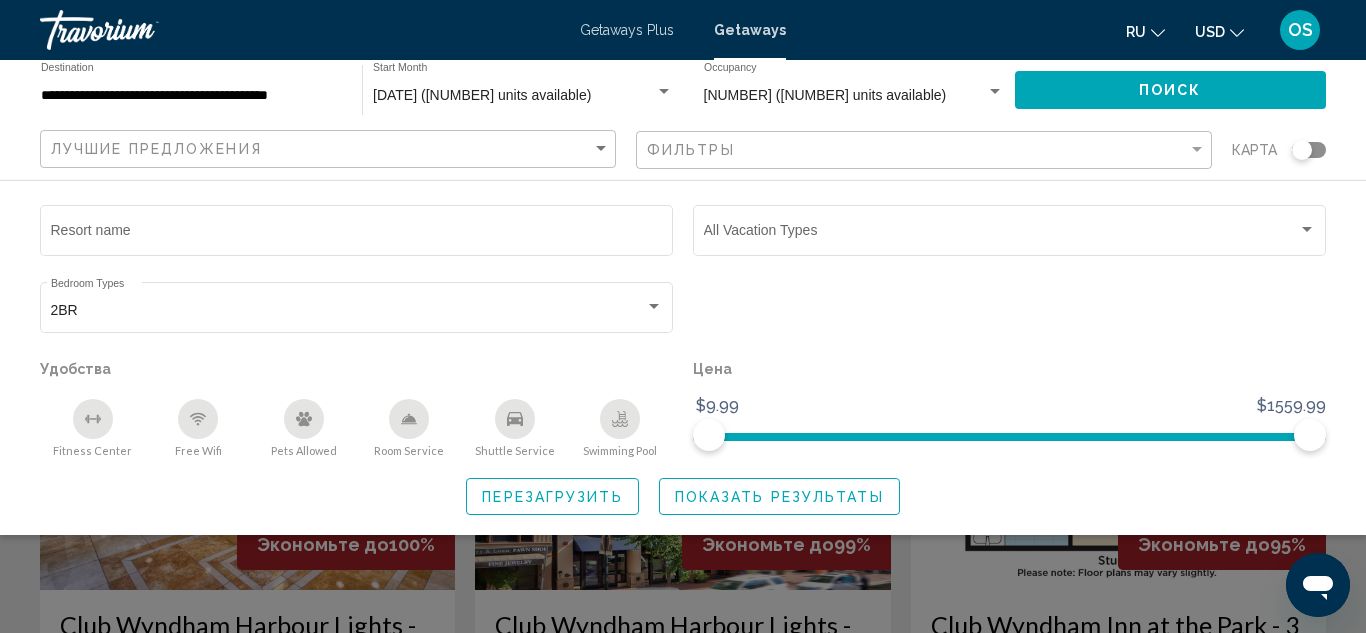 click 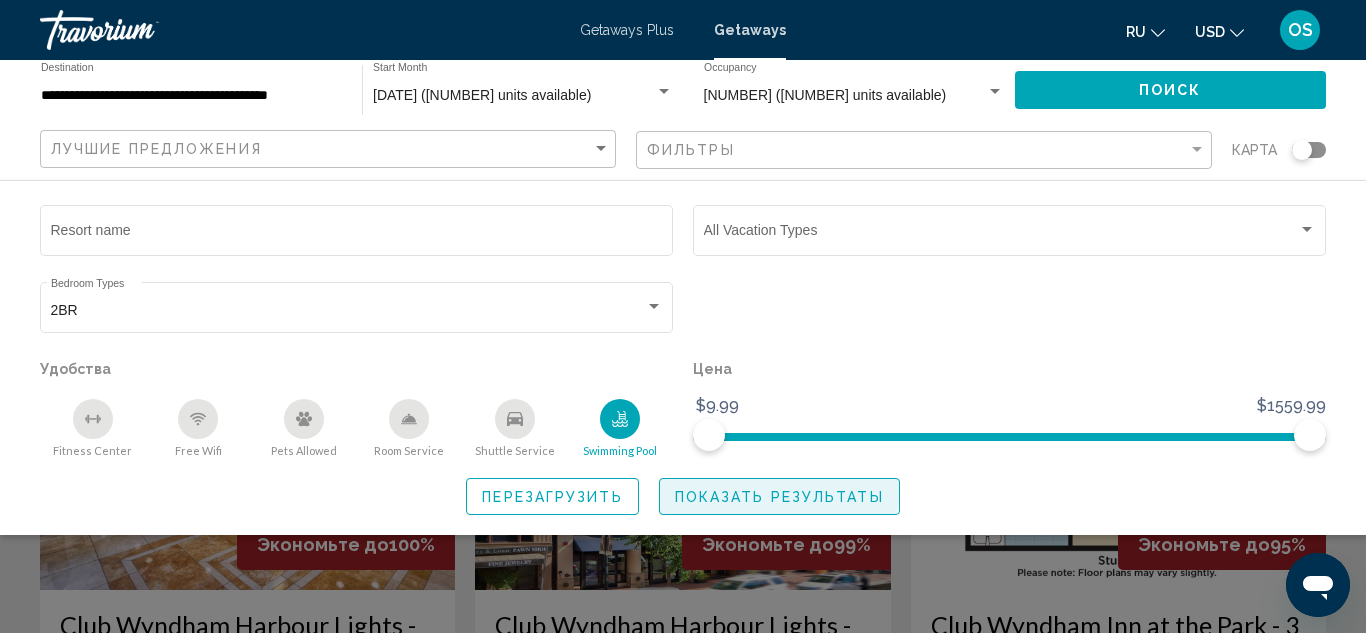 click on "Показать результаты" 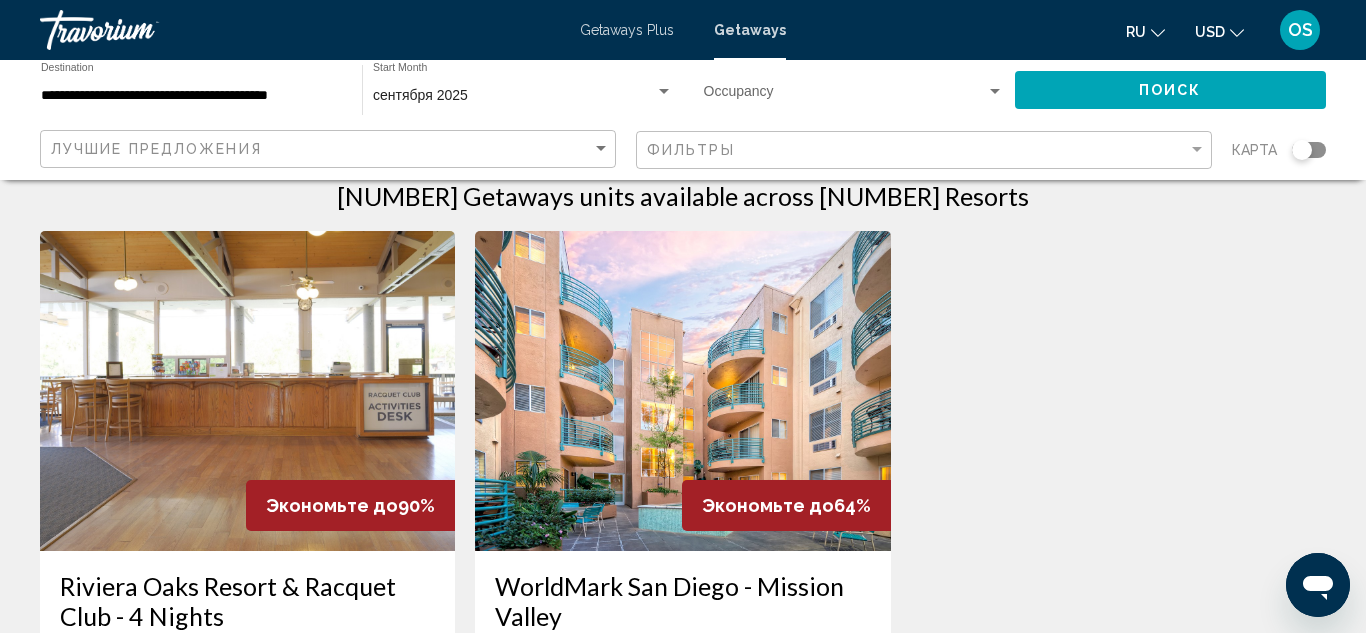 scroll, scrollTop: 0, scrollLeft: 0, axis: both 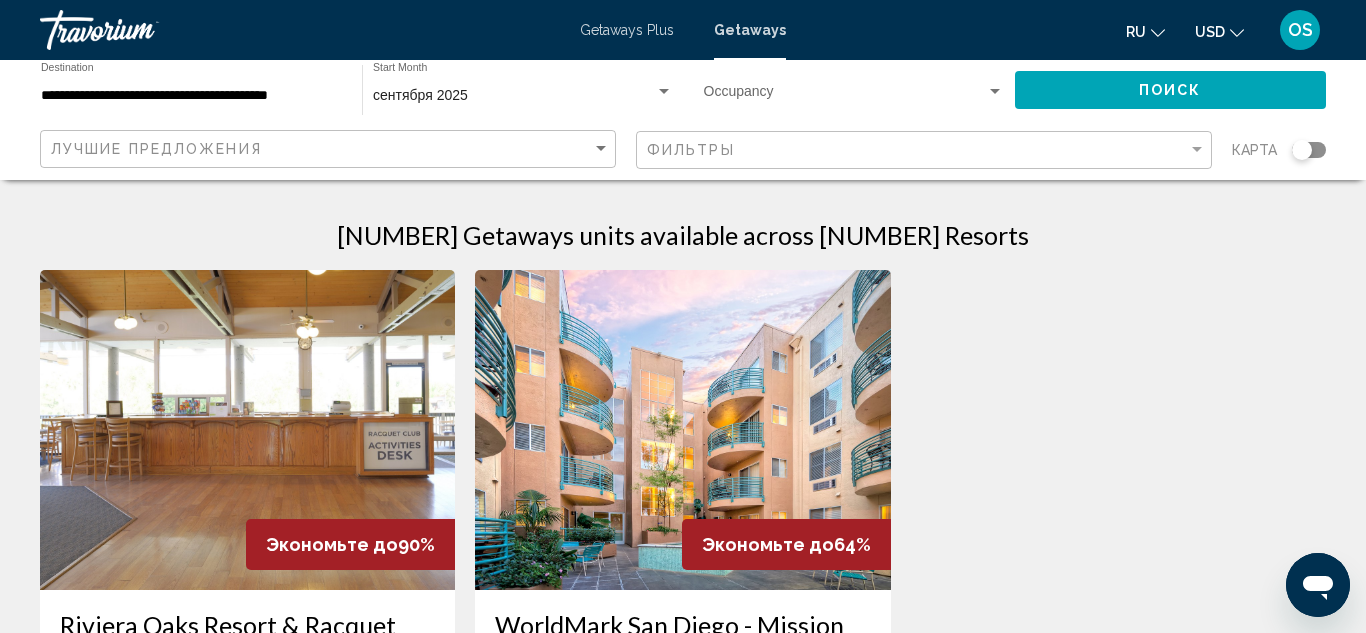 click on "[DATE] Start Month All Start Months" 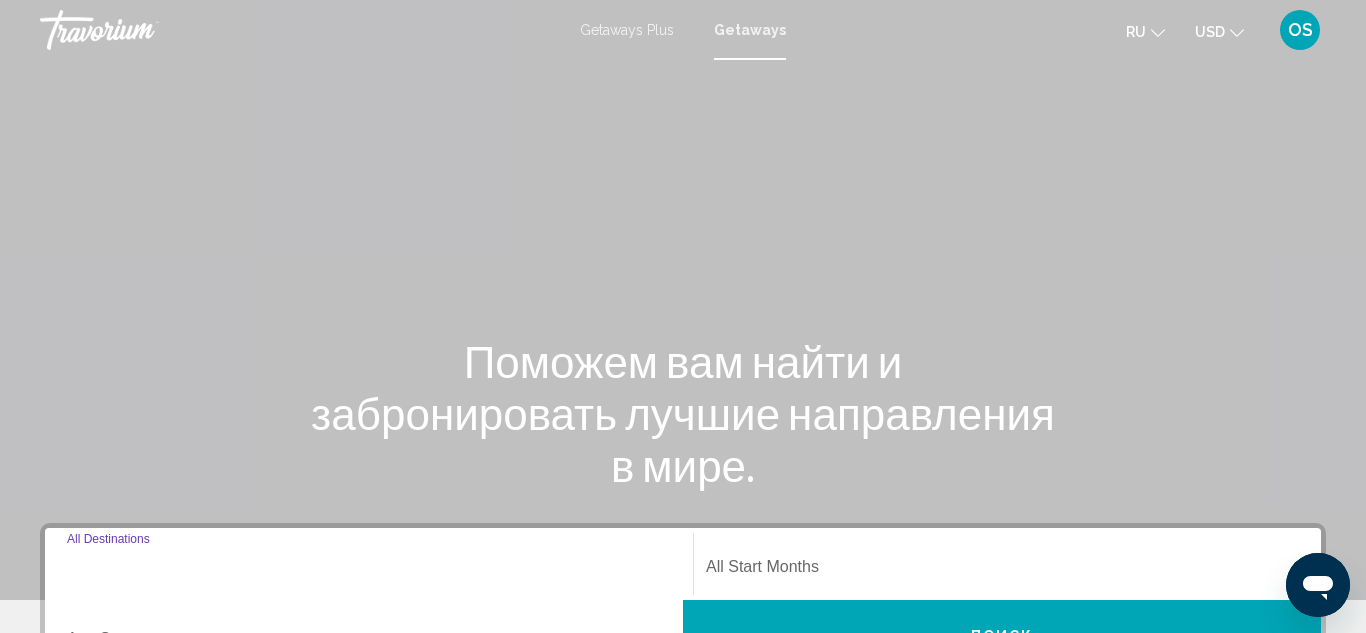 click on "Destination All Destinations" at bounding box center (369, 571) 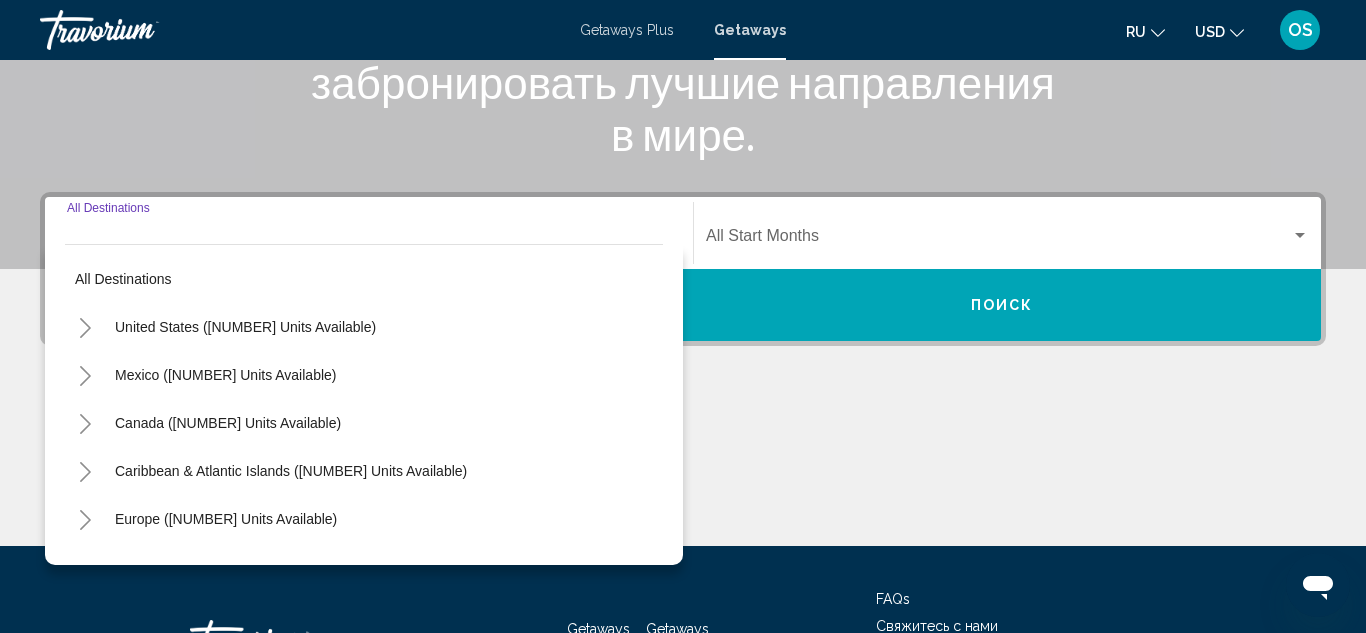 scroll, scrollTop: 458, scrollLeft: 0, axis: vertical 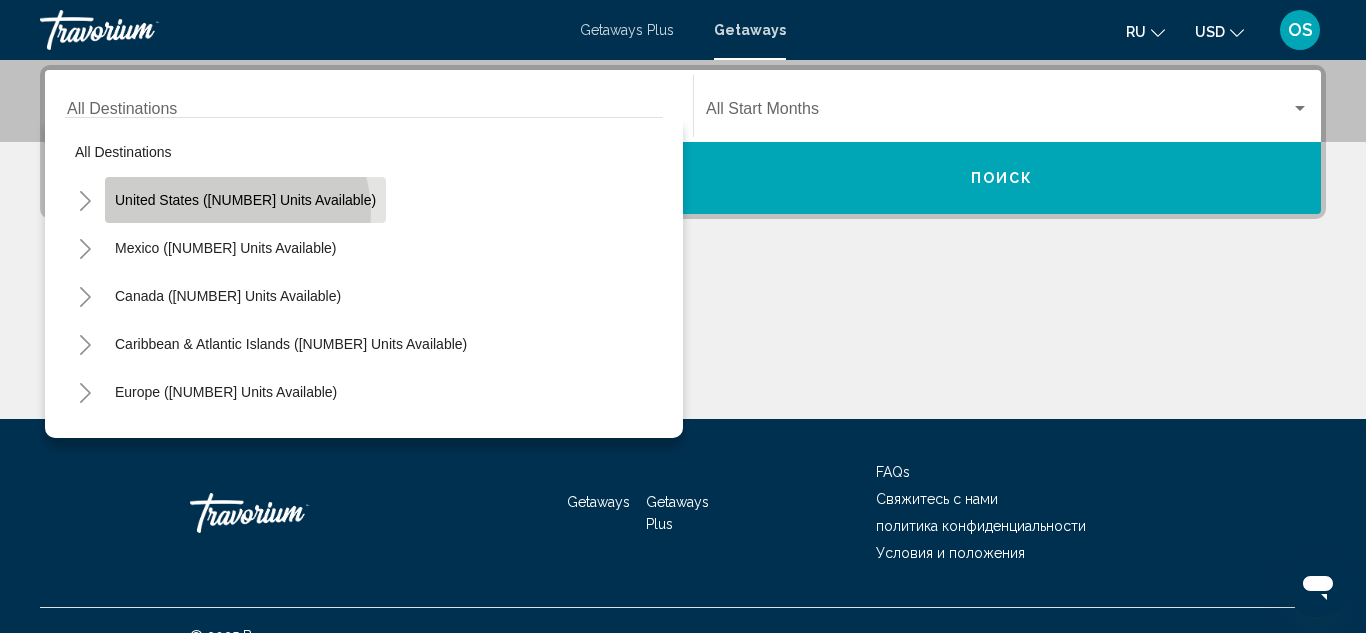 click on "United States ([NUMBER] units available)" 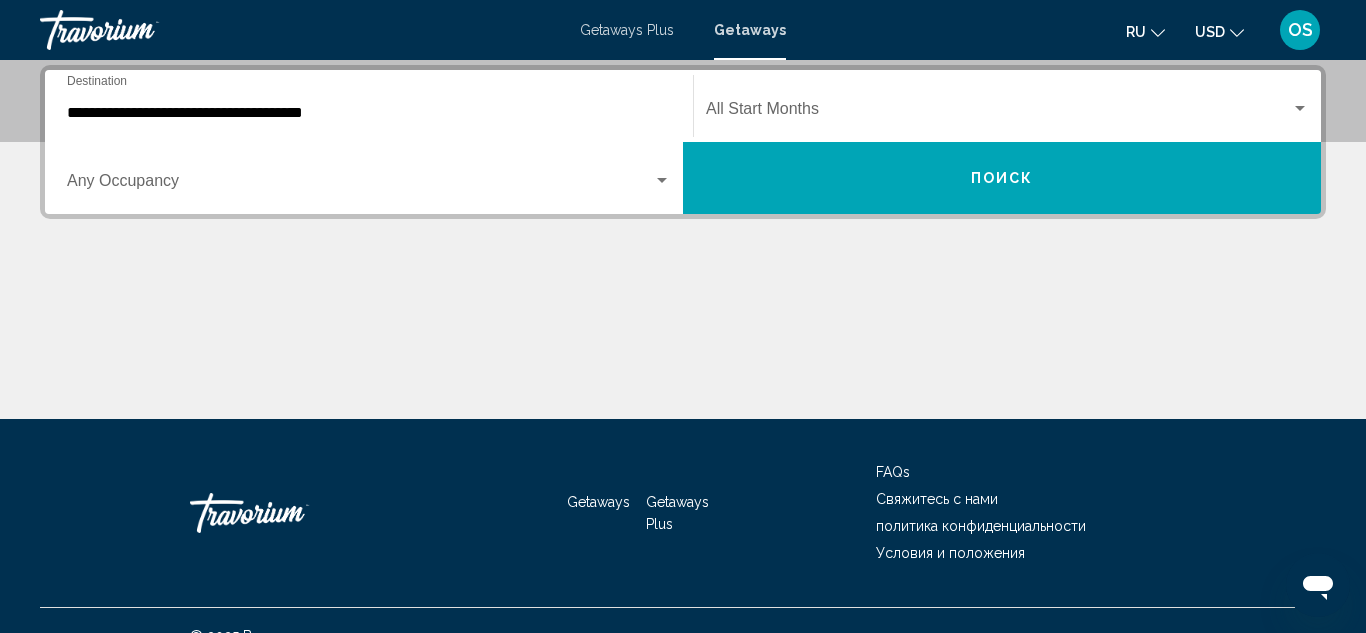 click on "**********" at bounding box center [369, 106] 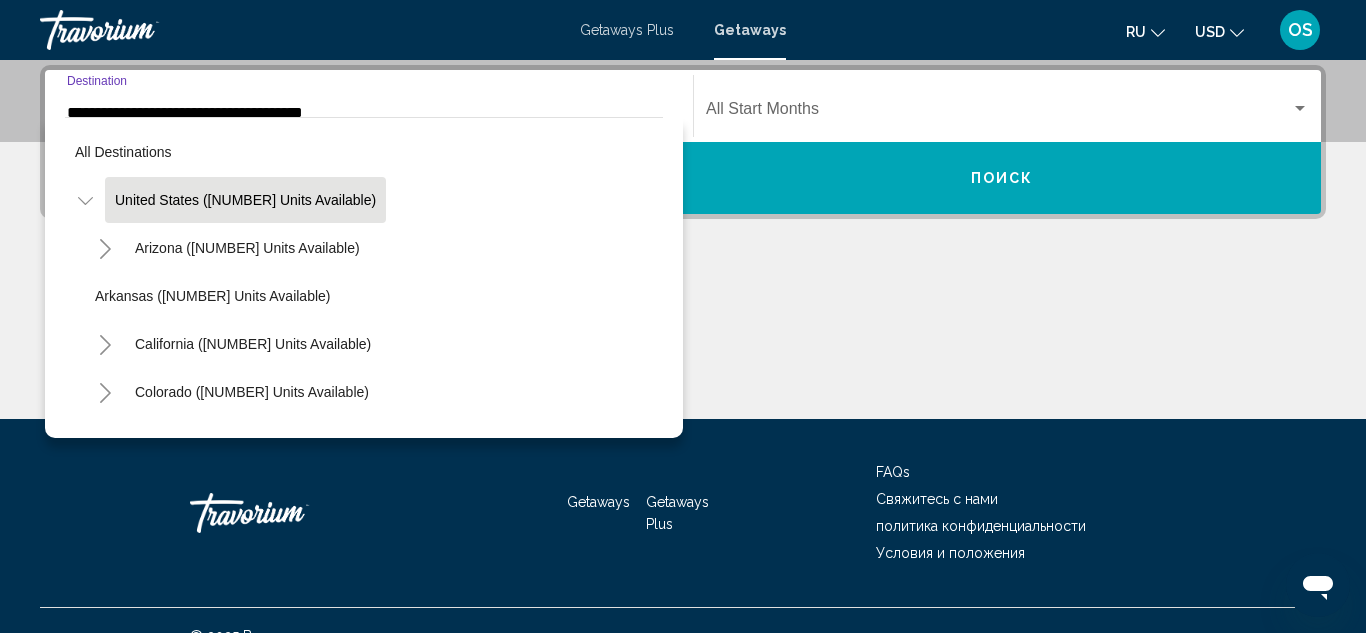 scroll, scrollTop: 342, scrollLeft: 0, axis: vertical 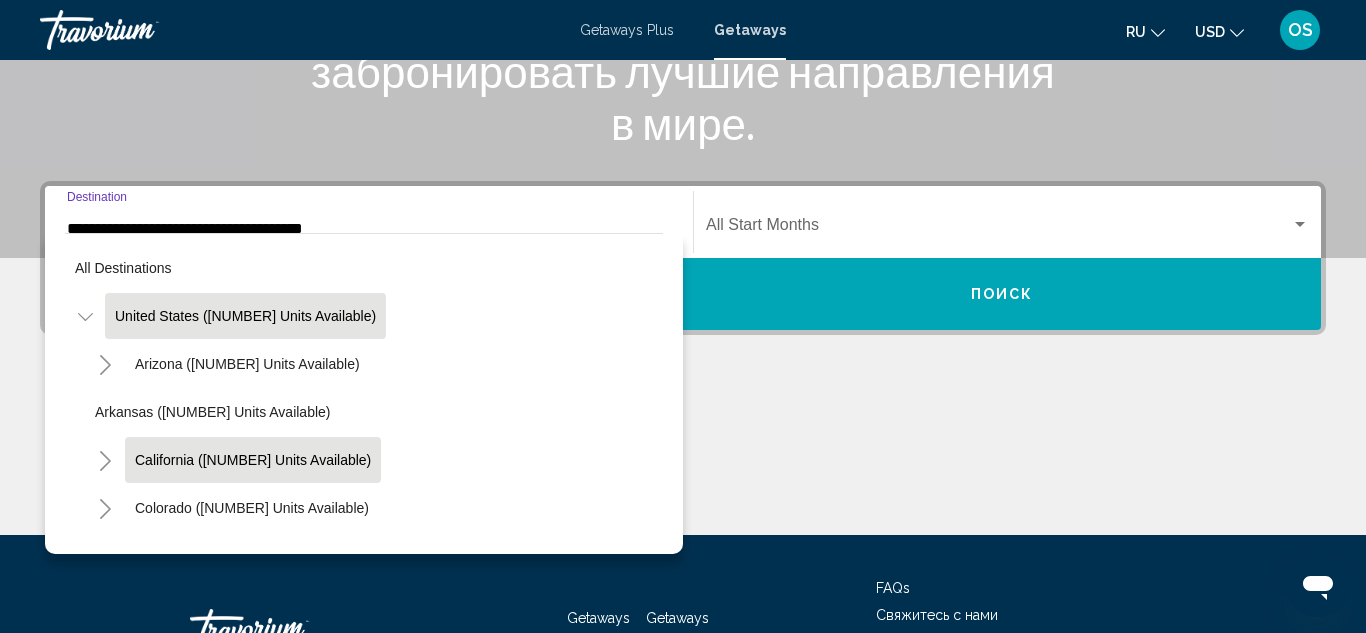 click on "California ([NUMBER] units available)" 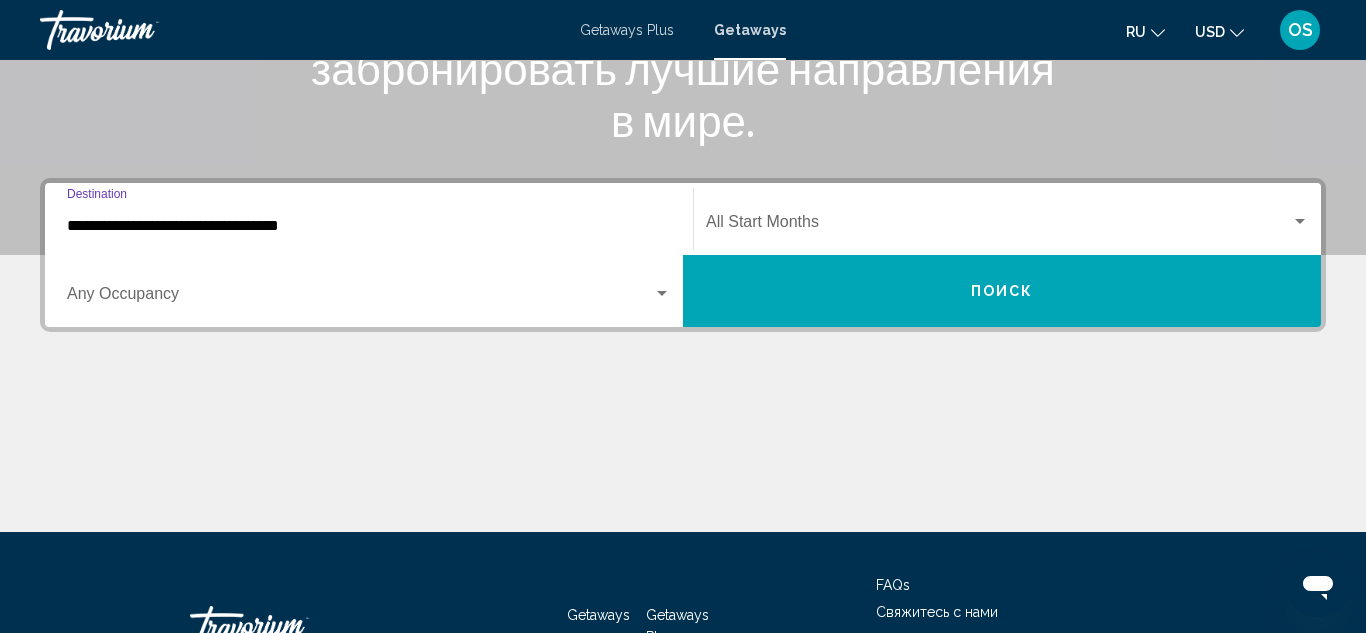 scroll, scrollTop: 458, scrollLeft: 0, axis: vertical 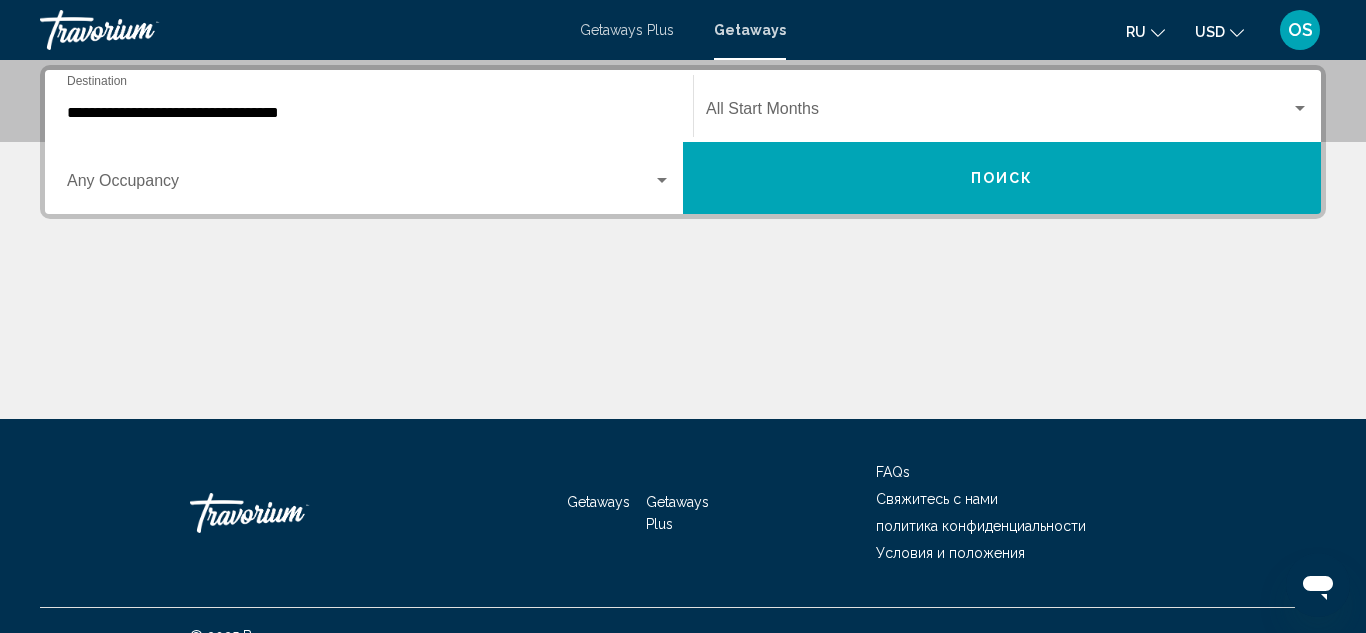 click on "**********" at bounding box center [369, 106] 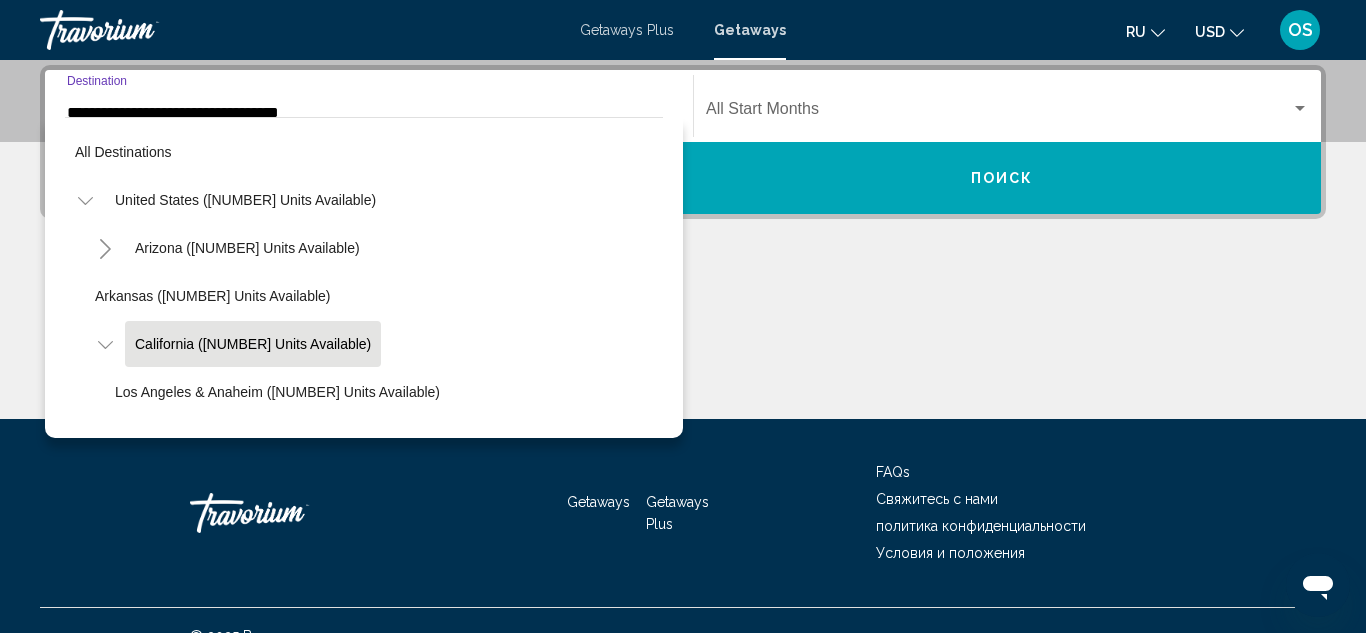 scroll, scrollTop: 415, scrollLeft: 0, axis: vertical 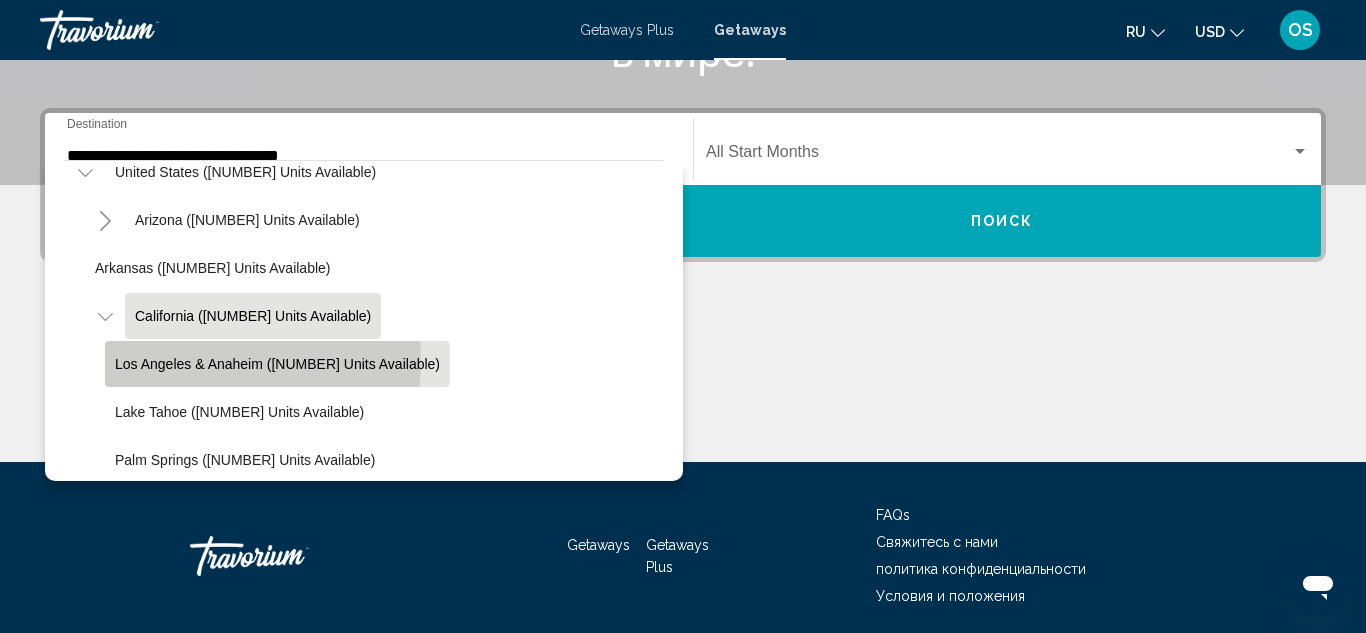 click on "Los Angeles & Anaheim ([NUMBER] units available)" 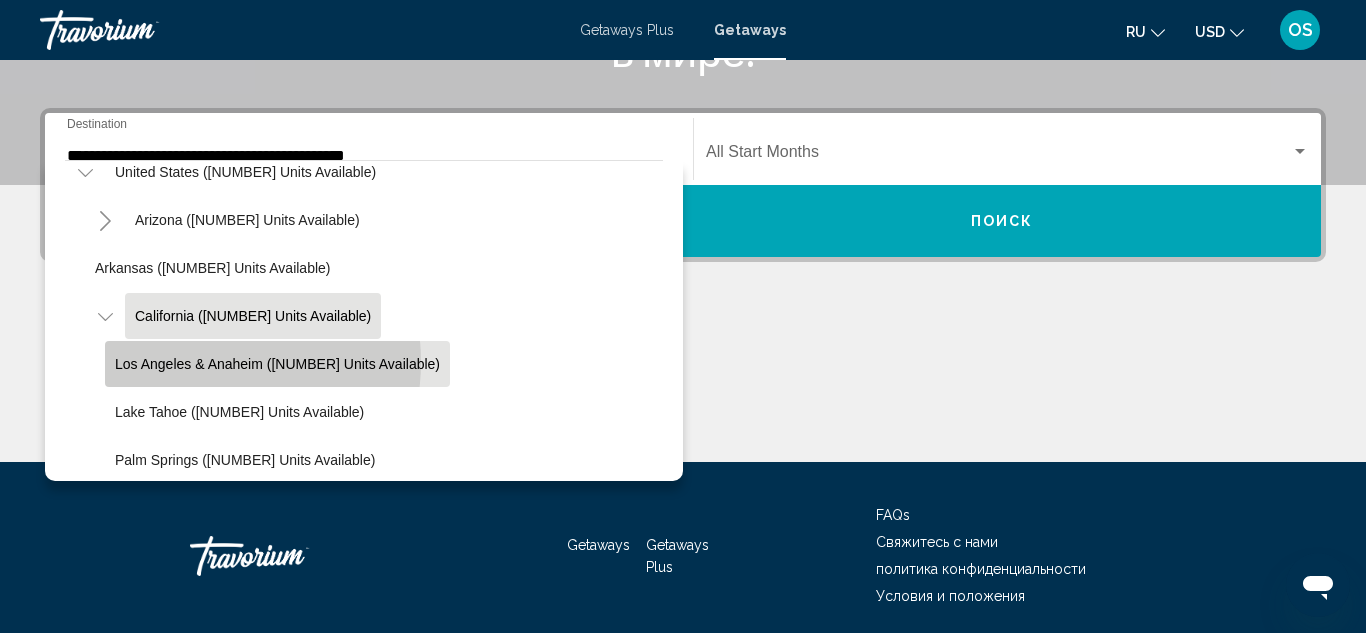scroll, scrollTop: 458, scrollLeft: 0, axis: vertical 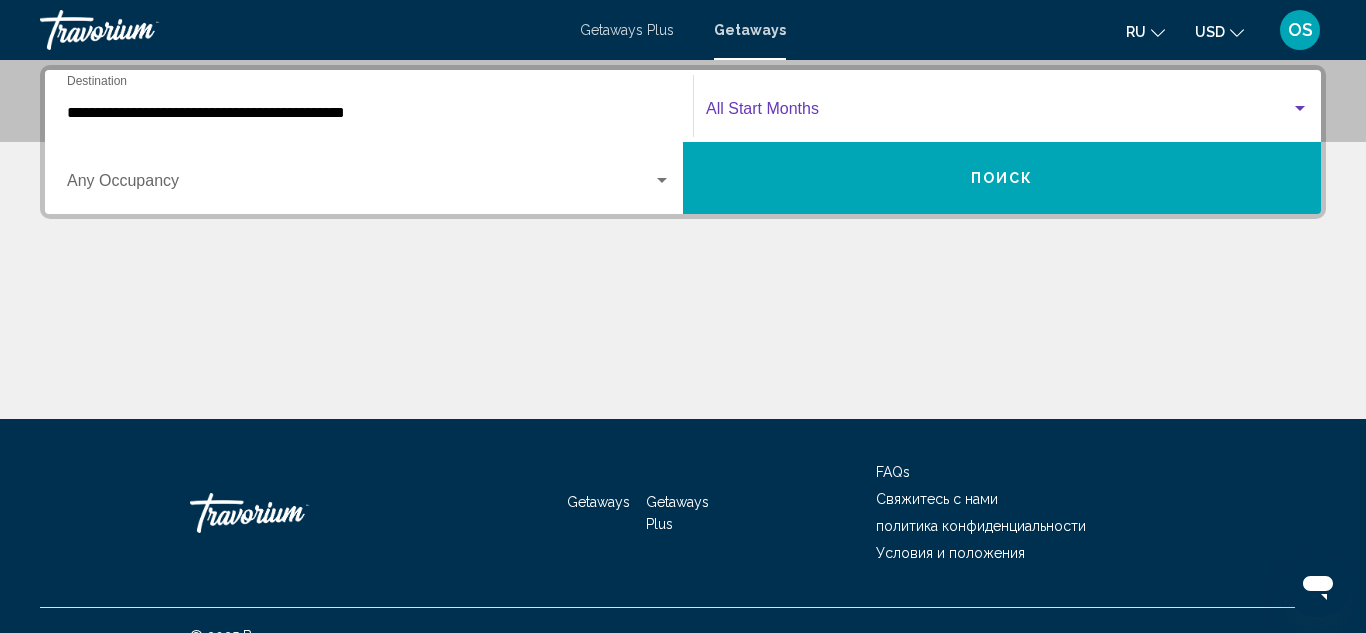 click at bounding box center [998, 113] 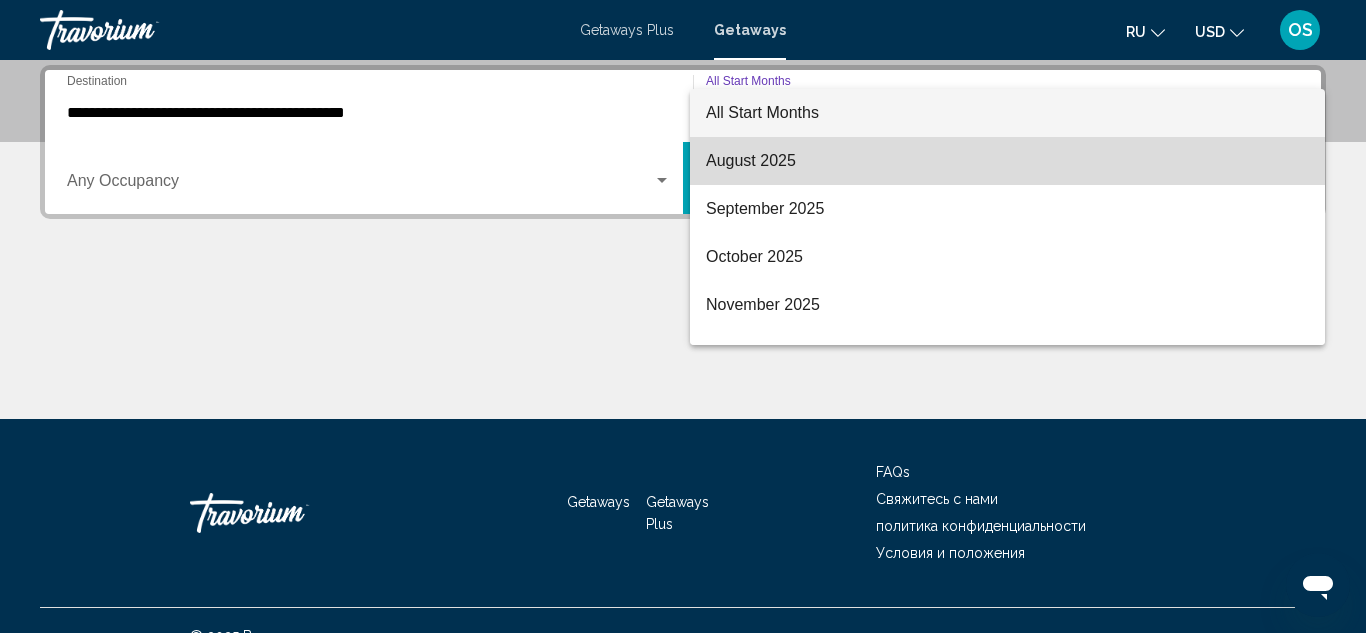 click on "August 2025" at bounding box center [1007, 161] 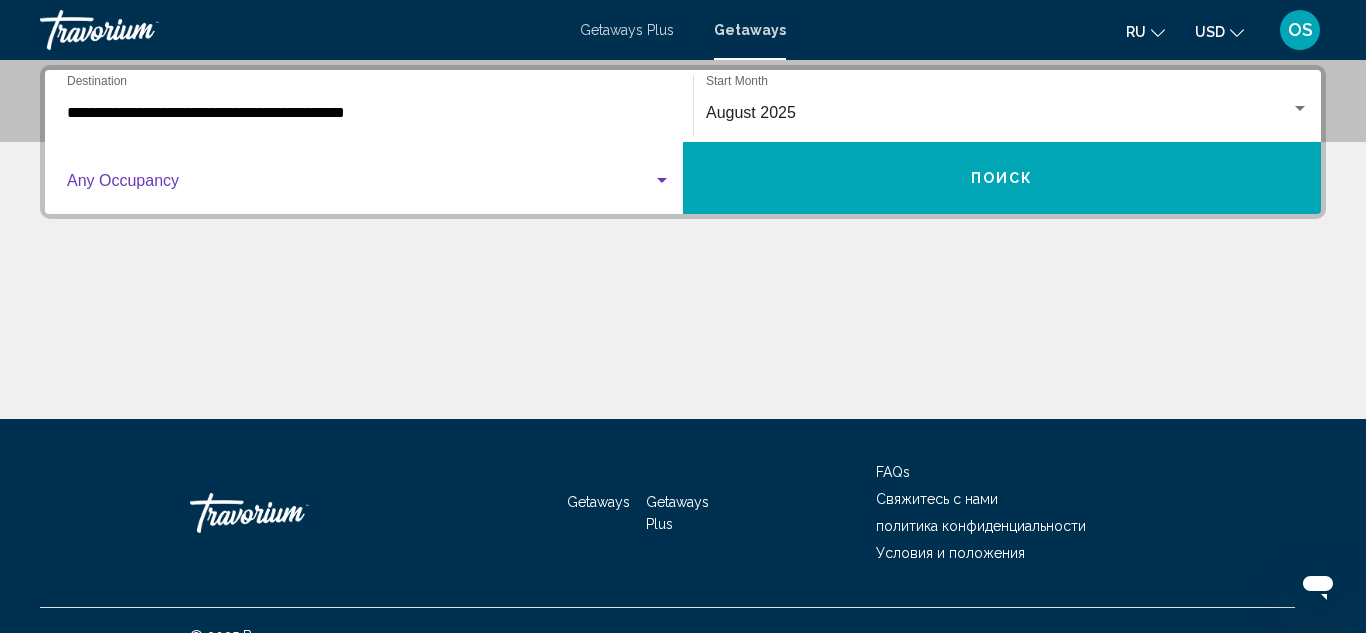 click at bounding box center [369, 185] 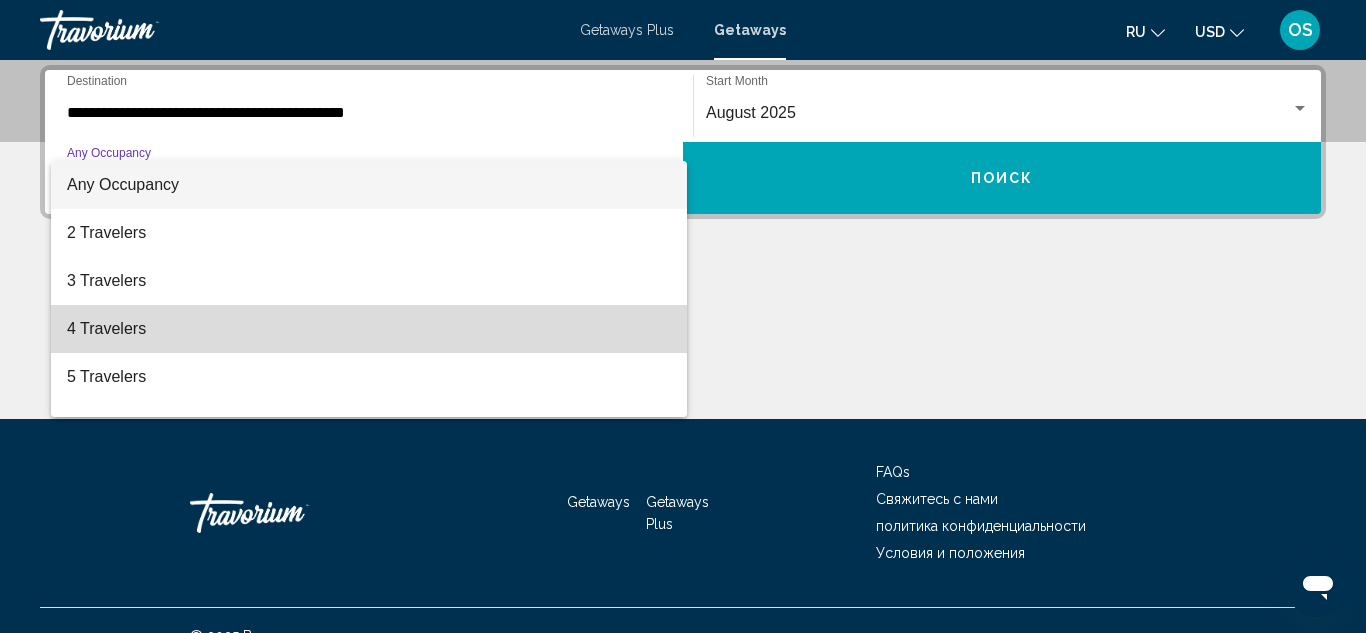 click on "4 Travelers" at bounding box center (369, 329) 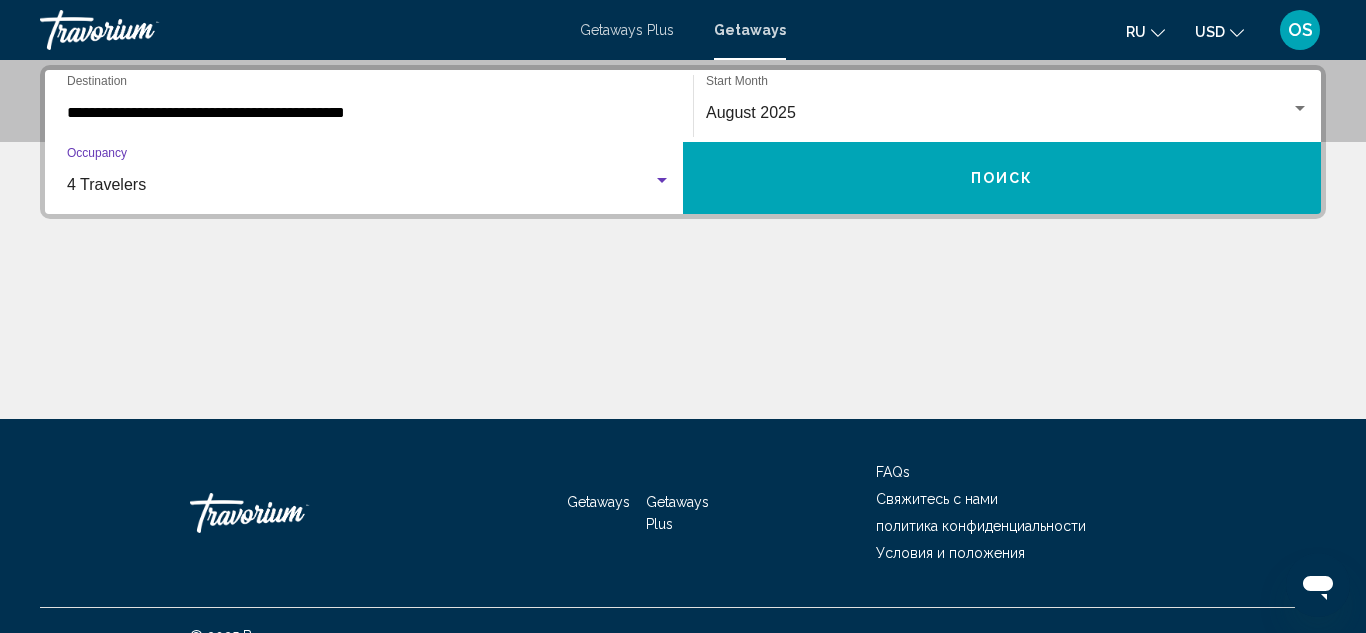 click on "Поиск" at bounding box center [1002, 178] 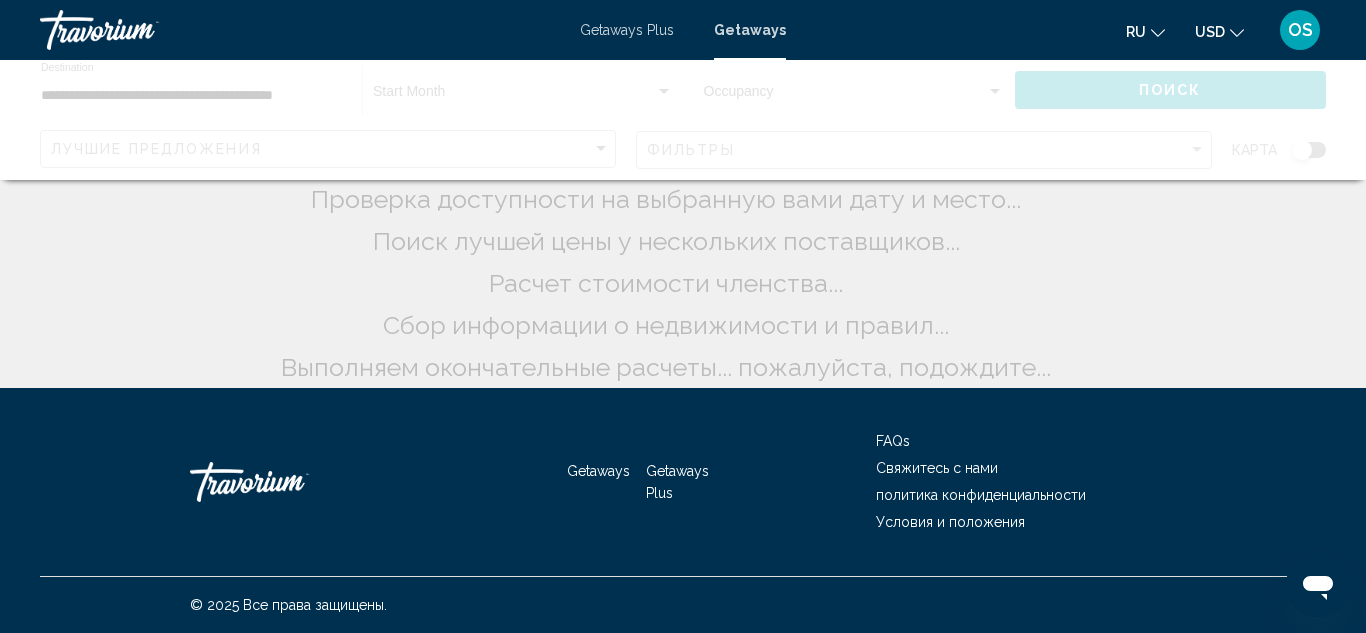 scroll, scrollTop: 0, scrollLeft: 0, axis: both 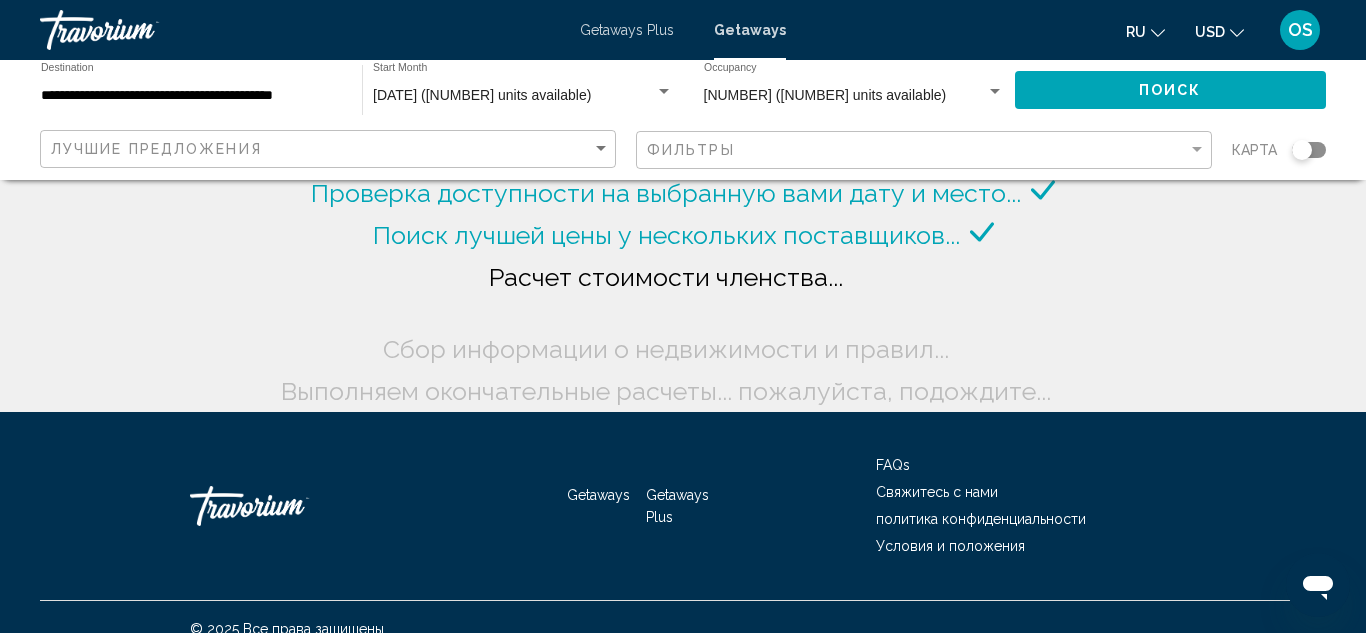 click on "Фильтры" 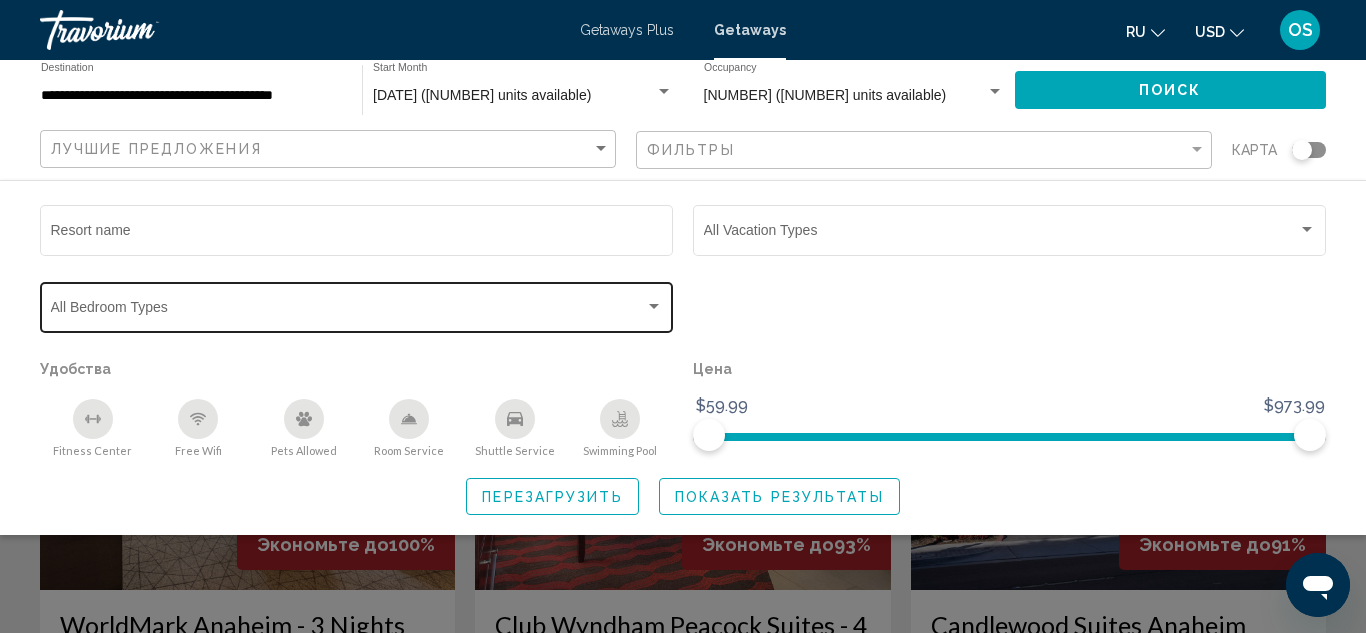 click on "Bedroom Types All Bedroom Types" 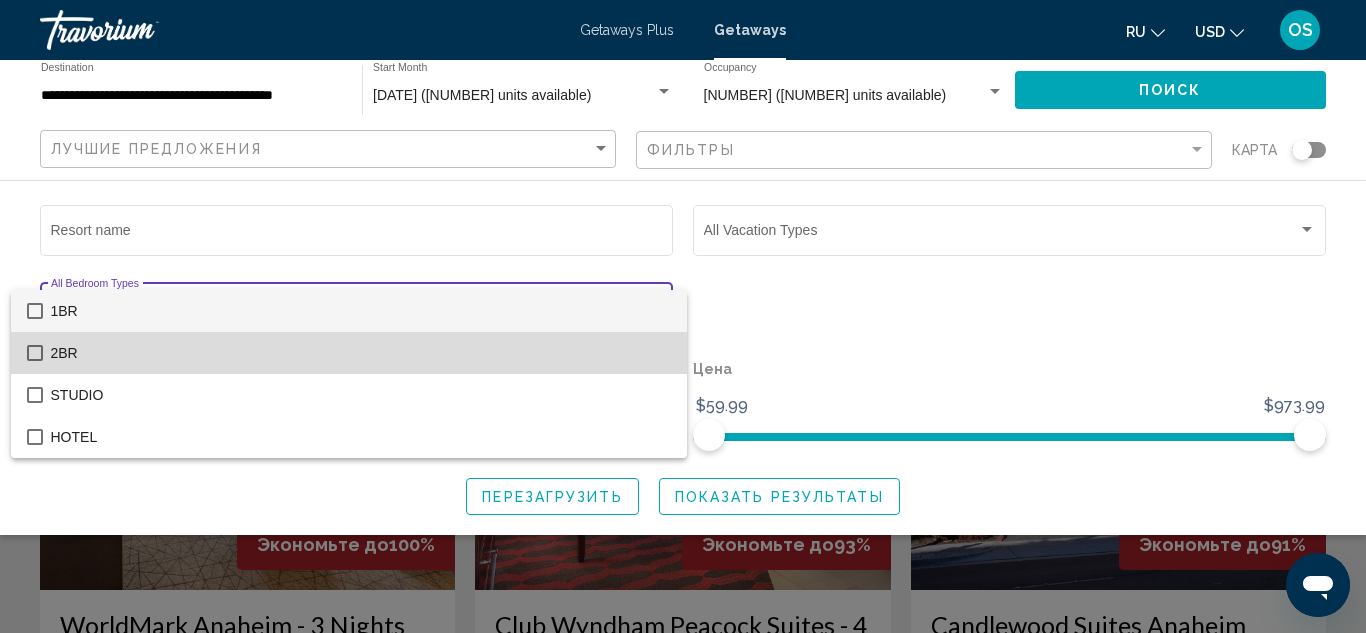 click on "2BR" at bounding box center (361, 353) 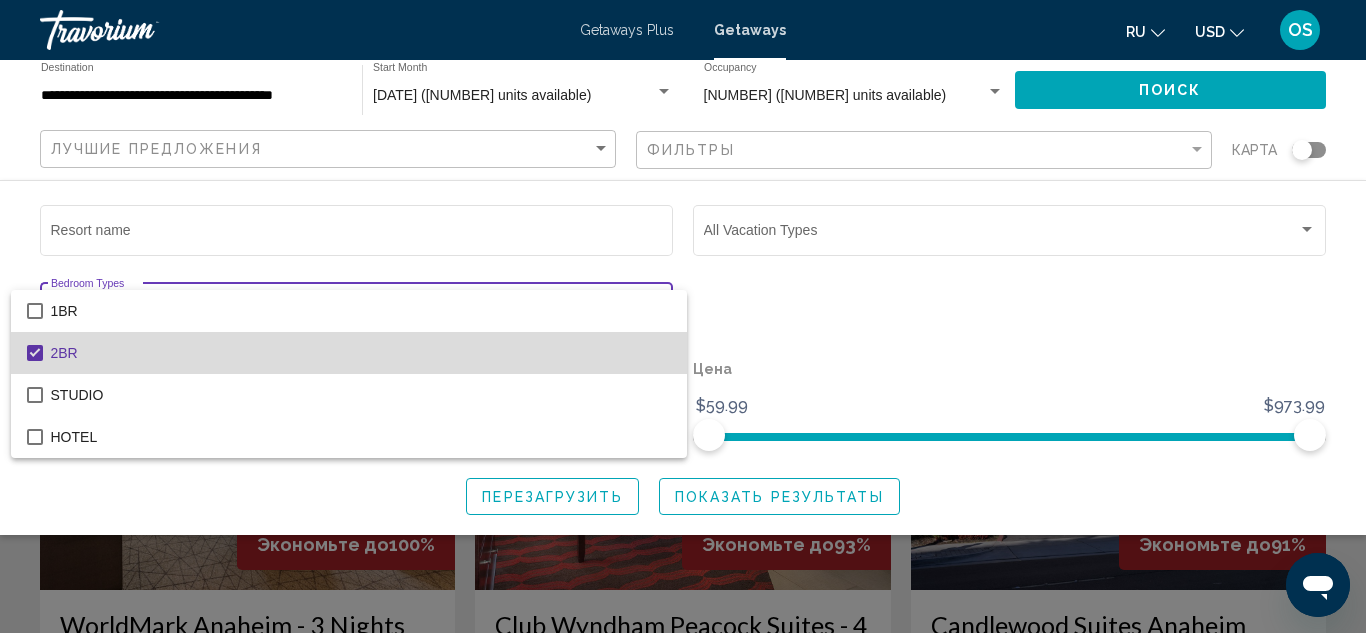 click on "2BR" at bounding box center (361, 353) 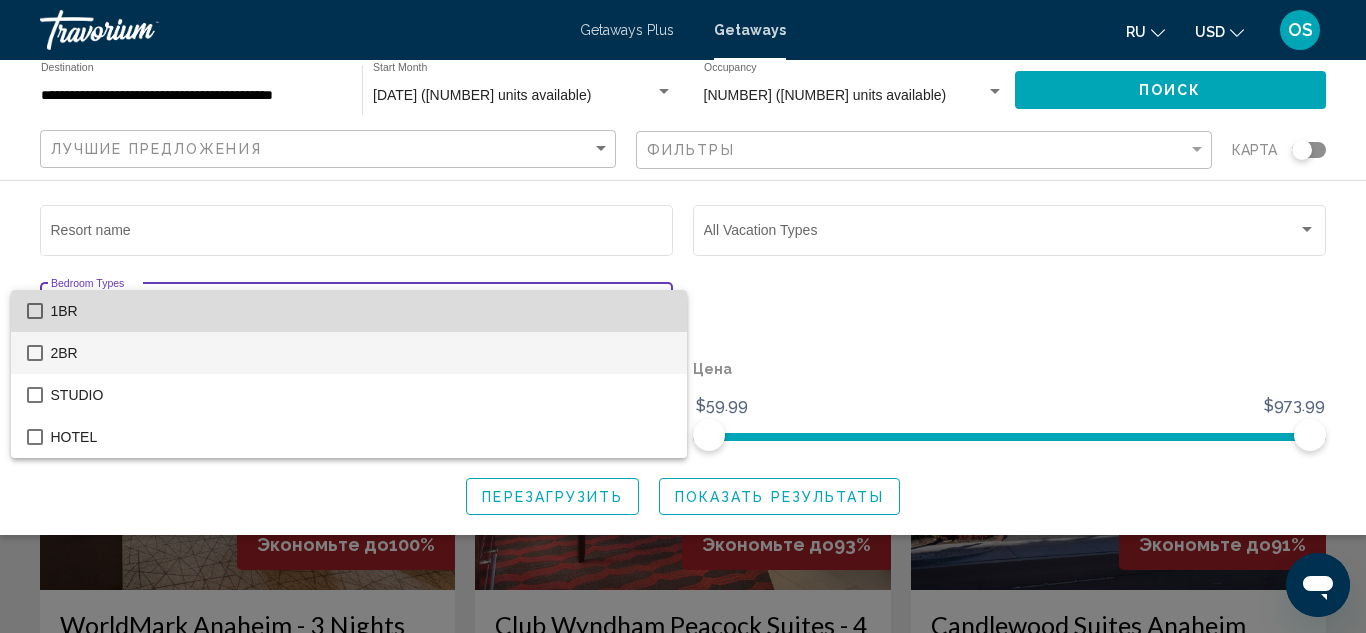 click on "1BR" at bounding box center (361, 311) 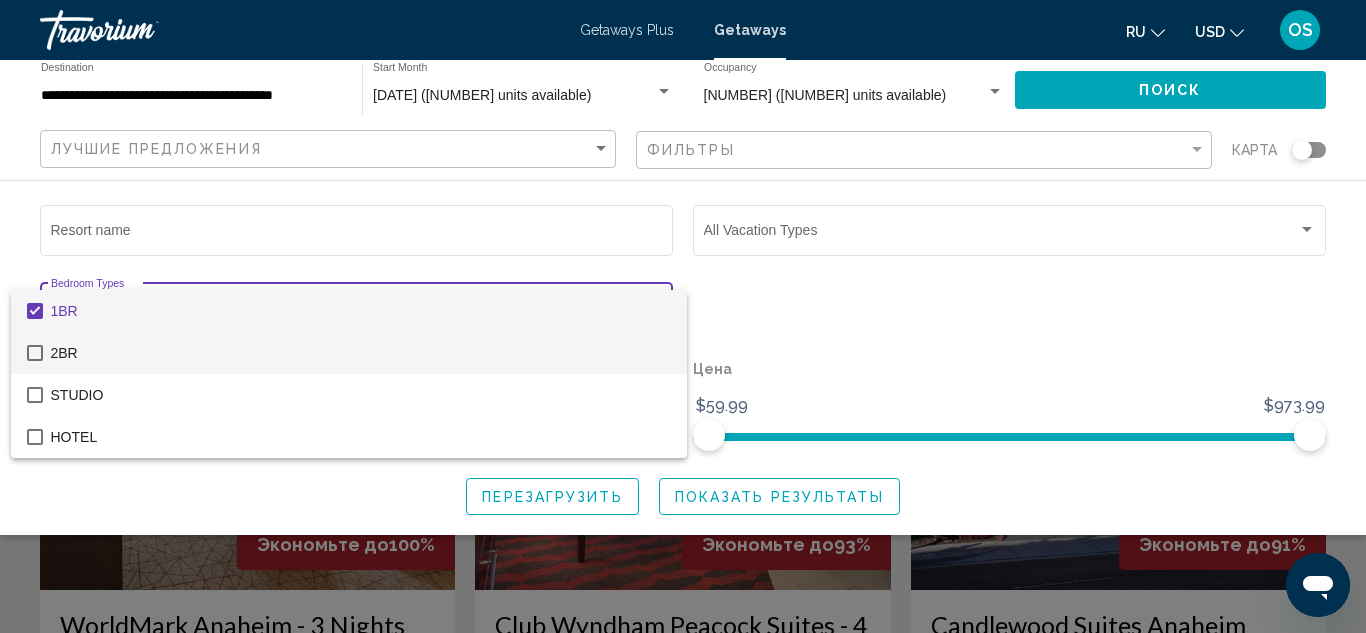 click on "2BR" at bounding box center [361, 353] 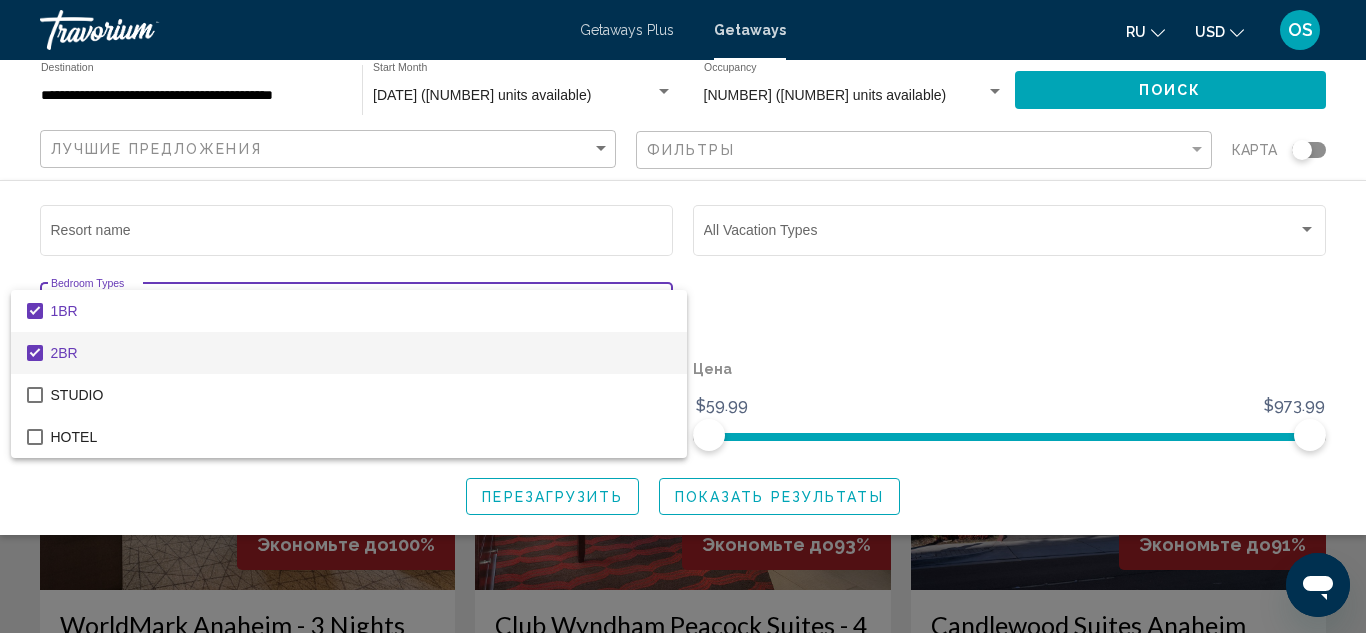 click at bounding box center [683, 316] 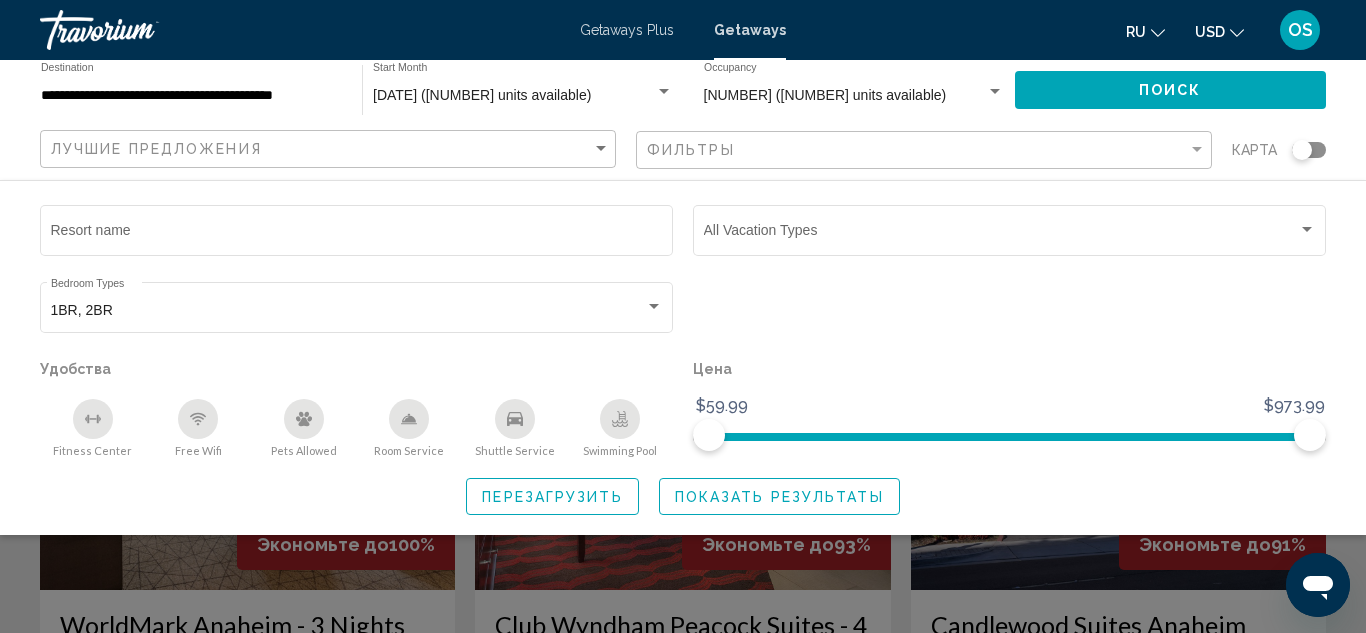 click 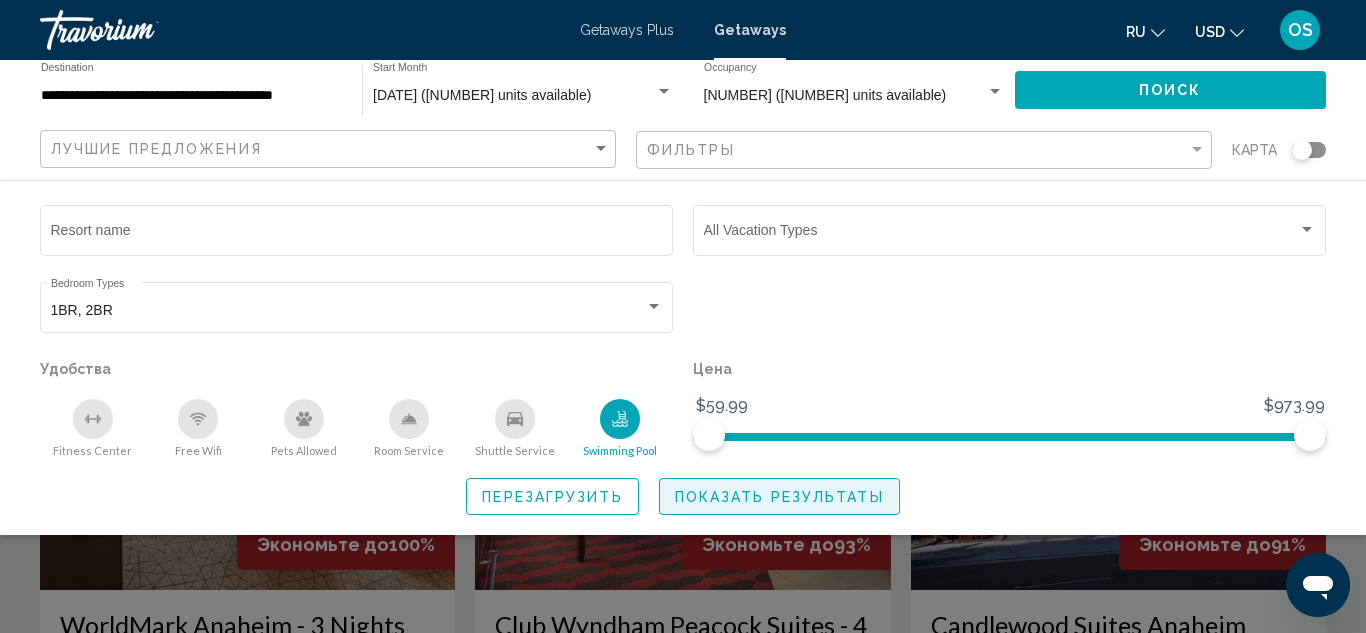 click on "Показать результаты" 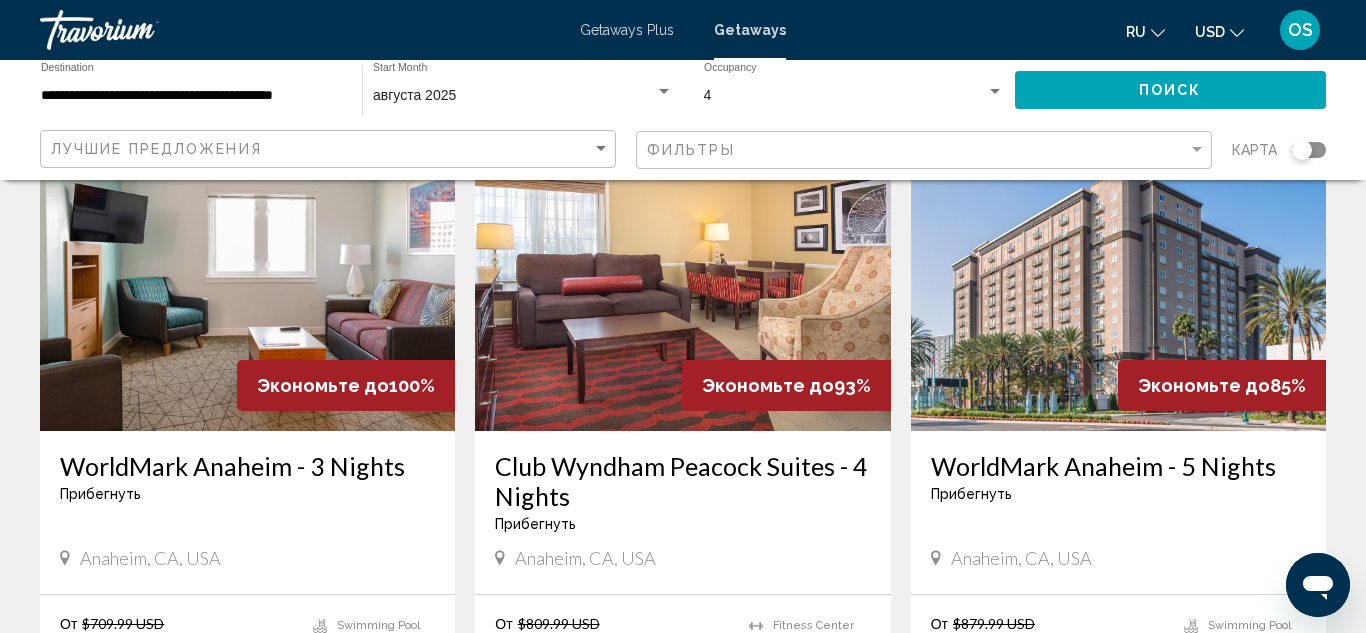 scroll, scrollTop: 158, scrollLeft: 0, axis: vertical 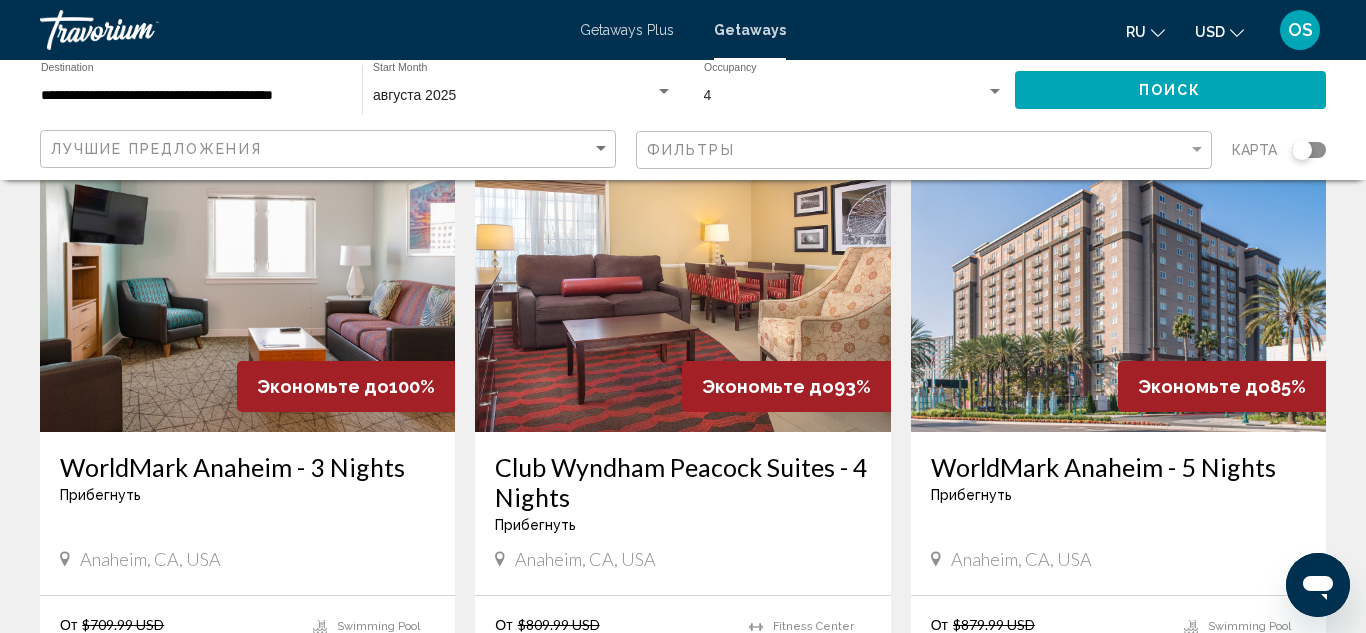 click at bounding box center (682, 272) 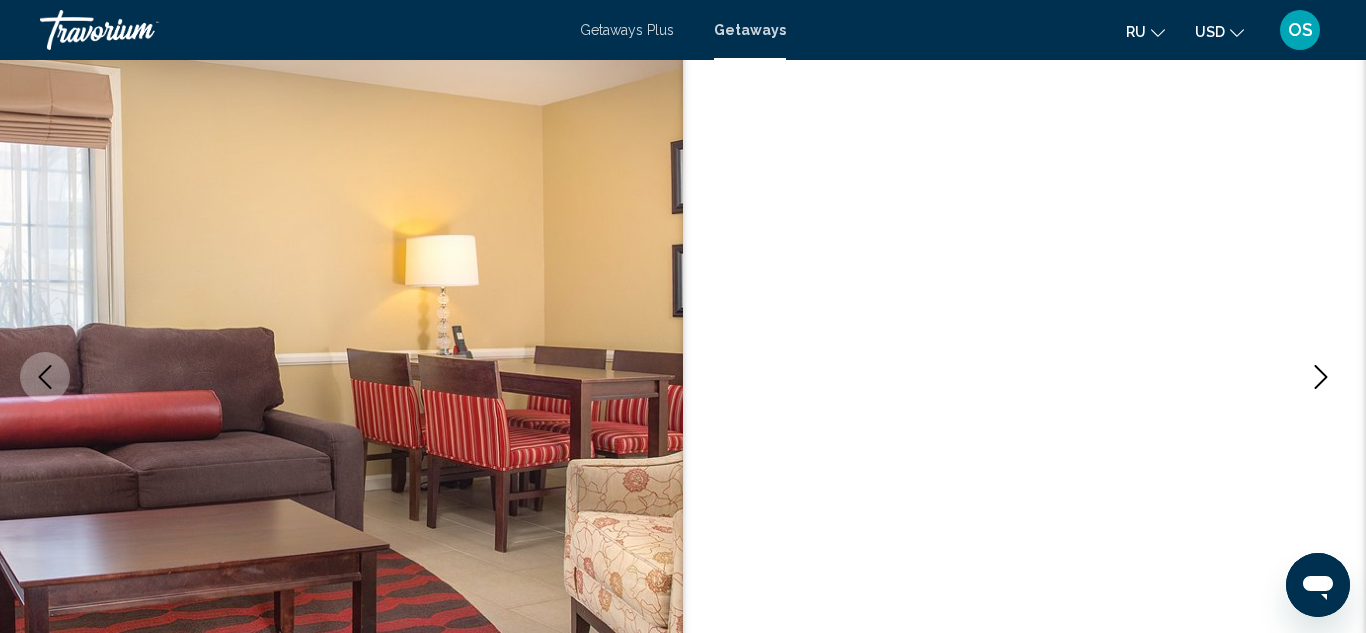 scroll, scrollTop: 219, scrollLeft: 0, axis: vertical 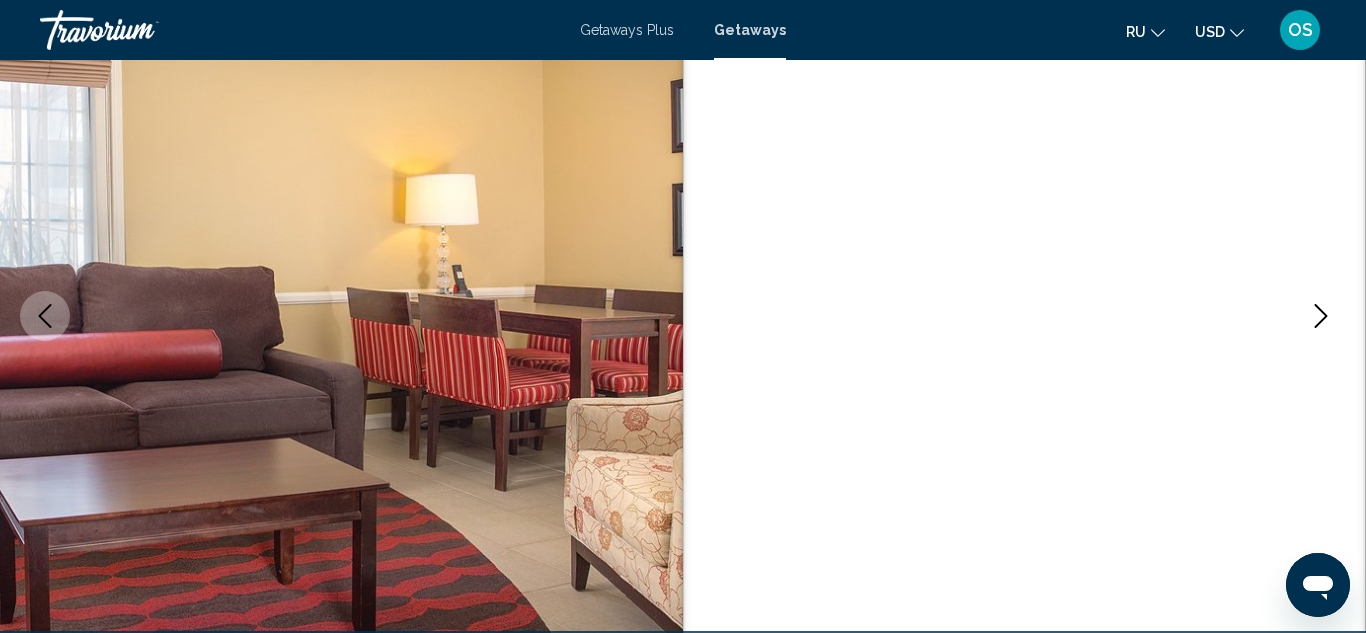 click at bounding box center [1024, 316] 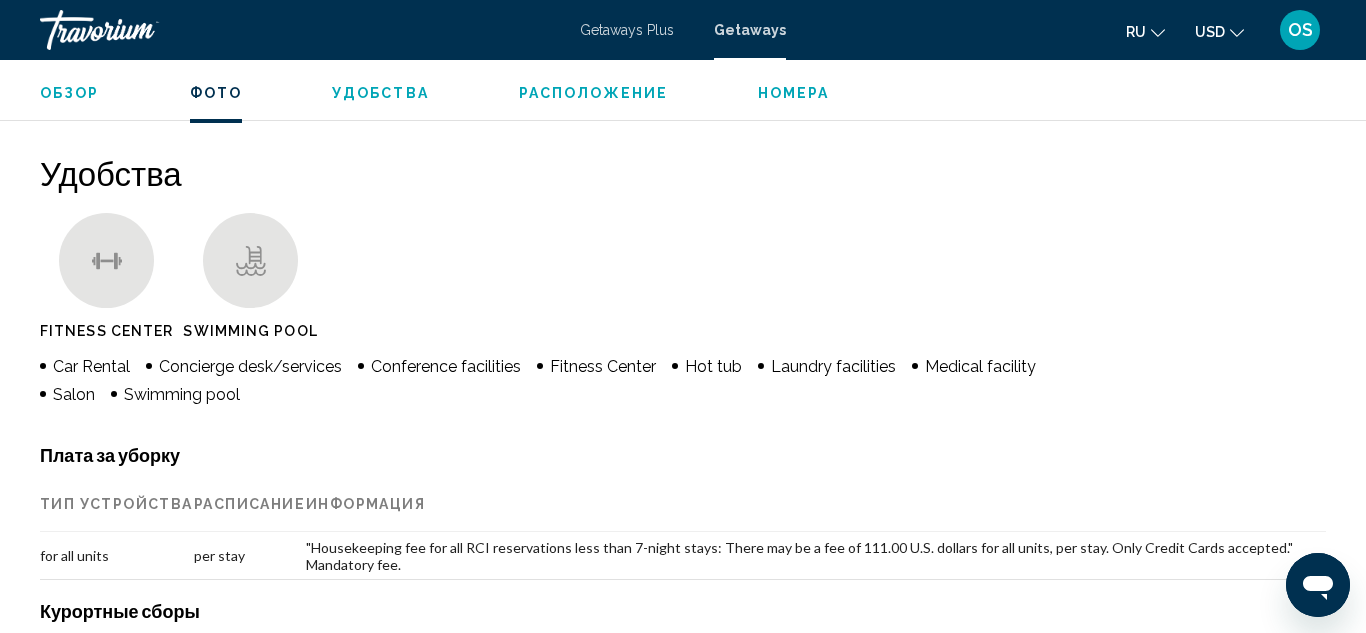 scroll, scrollTop: 1818, scrollLeft: 0, axis: vertical 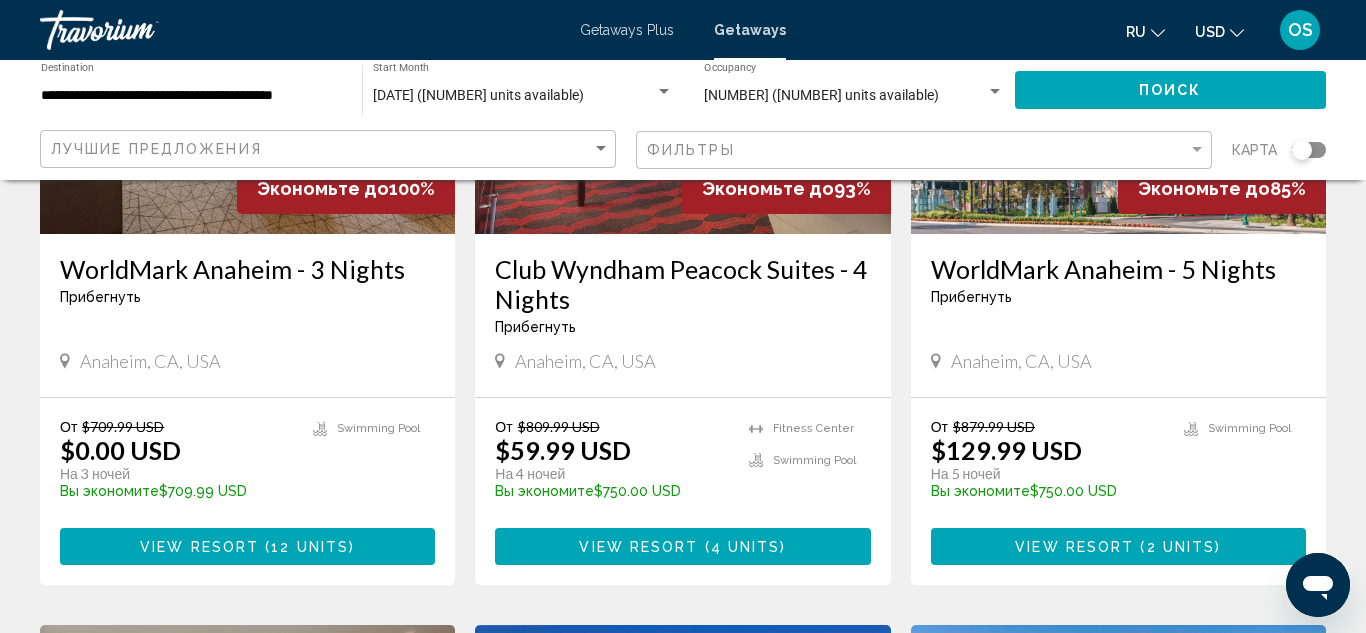 click on "Club Wyndham Peacock Suites - 4 Nights" at bounding box center (682, 284) 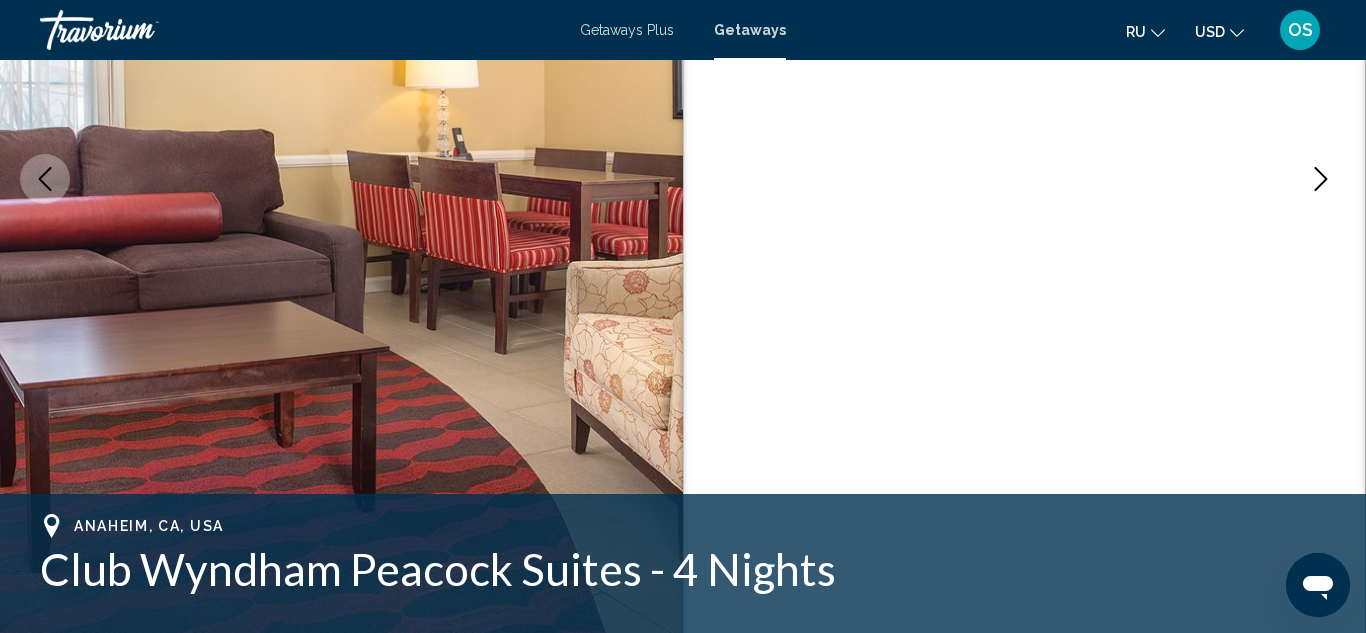 scroll, scrollTop: 219, scrollLeft: 0, axis: vertical 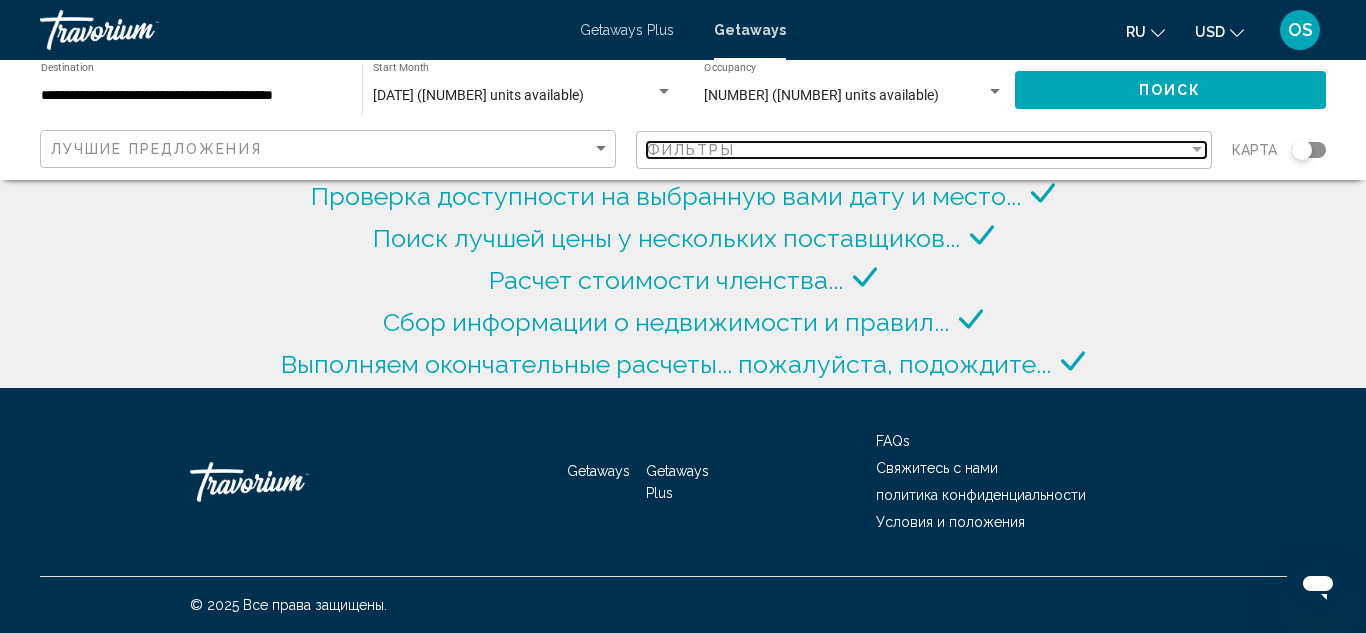 click on "Фильтры" at bounding box center (691, 150) 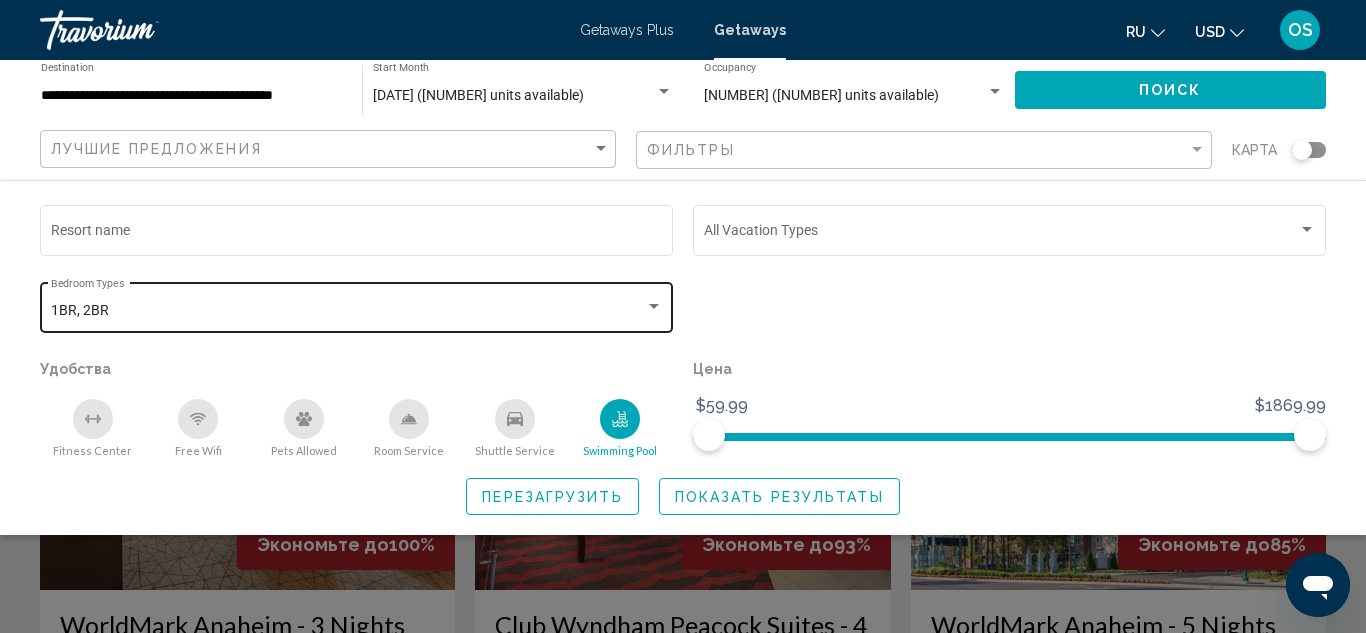 click on "1BR, 2BR" at bounding box center [348, 311] 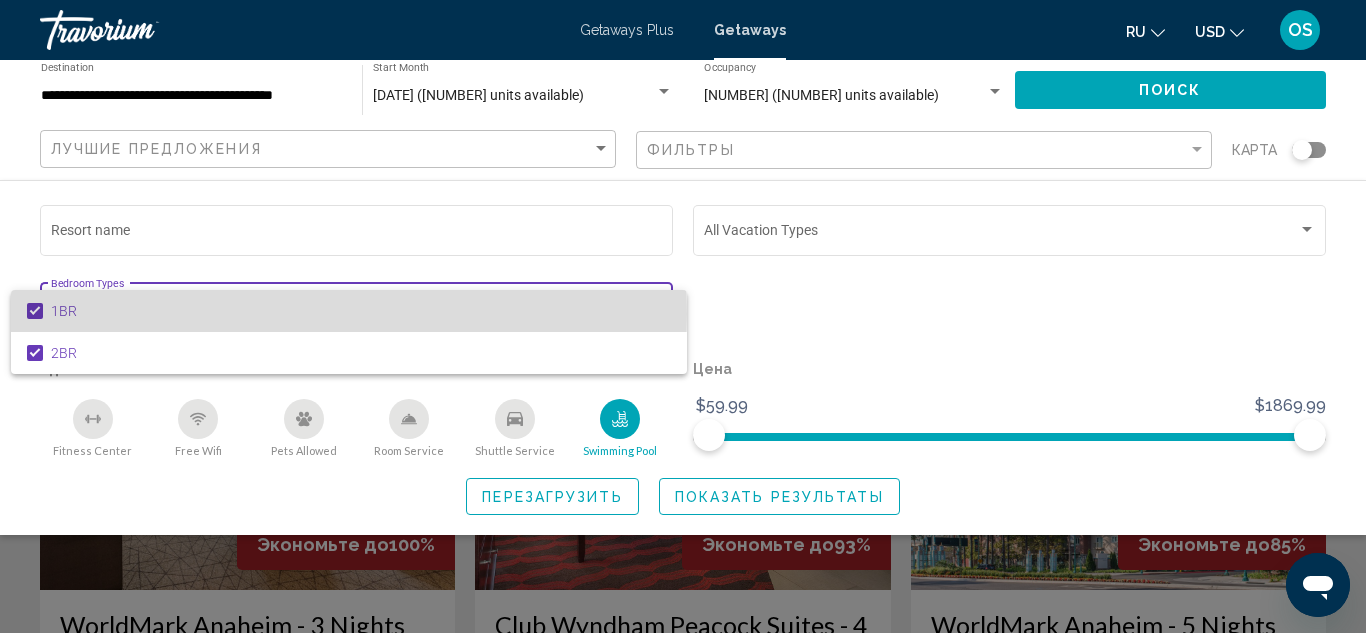 click on "1BR" at bounding box center (361, 311) 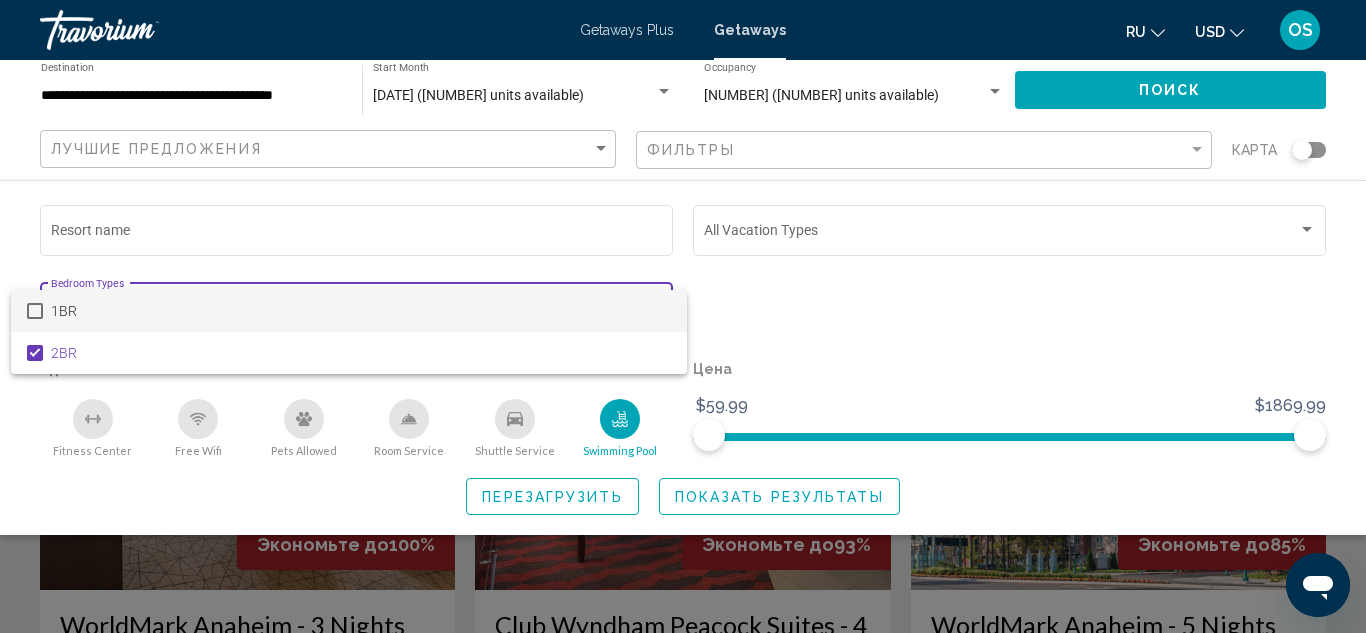 click at bounding box center [683, 316] 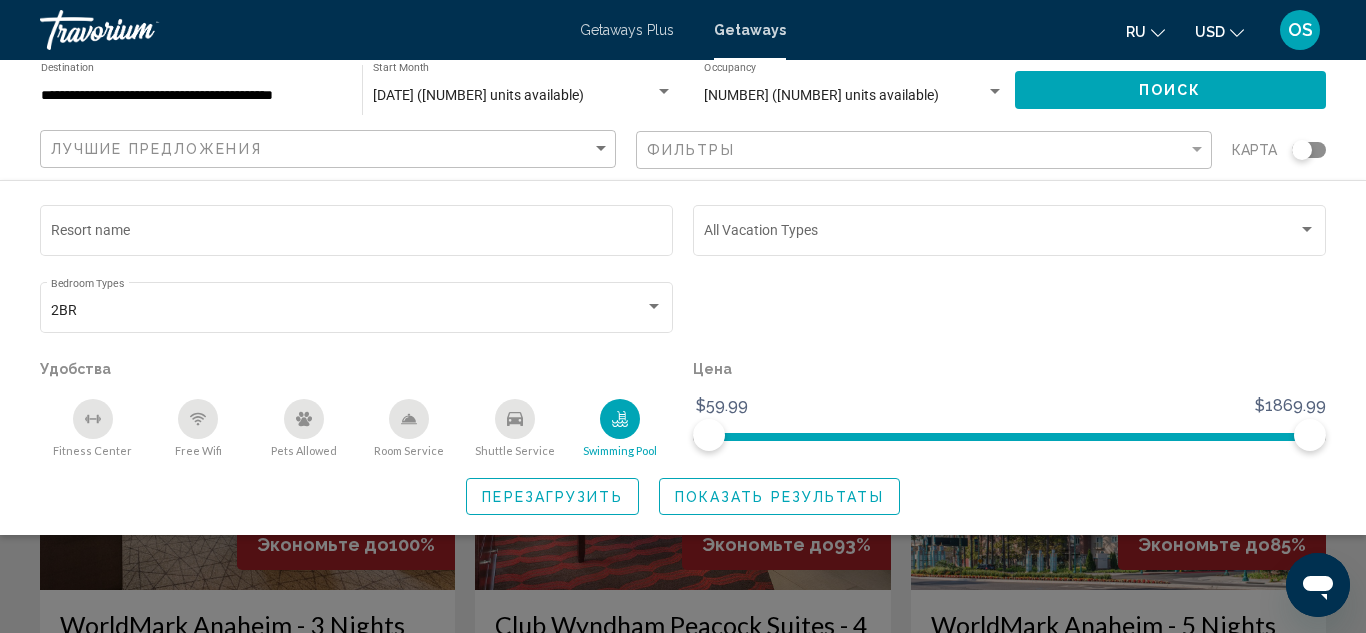 click on "Показать результаты" 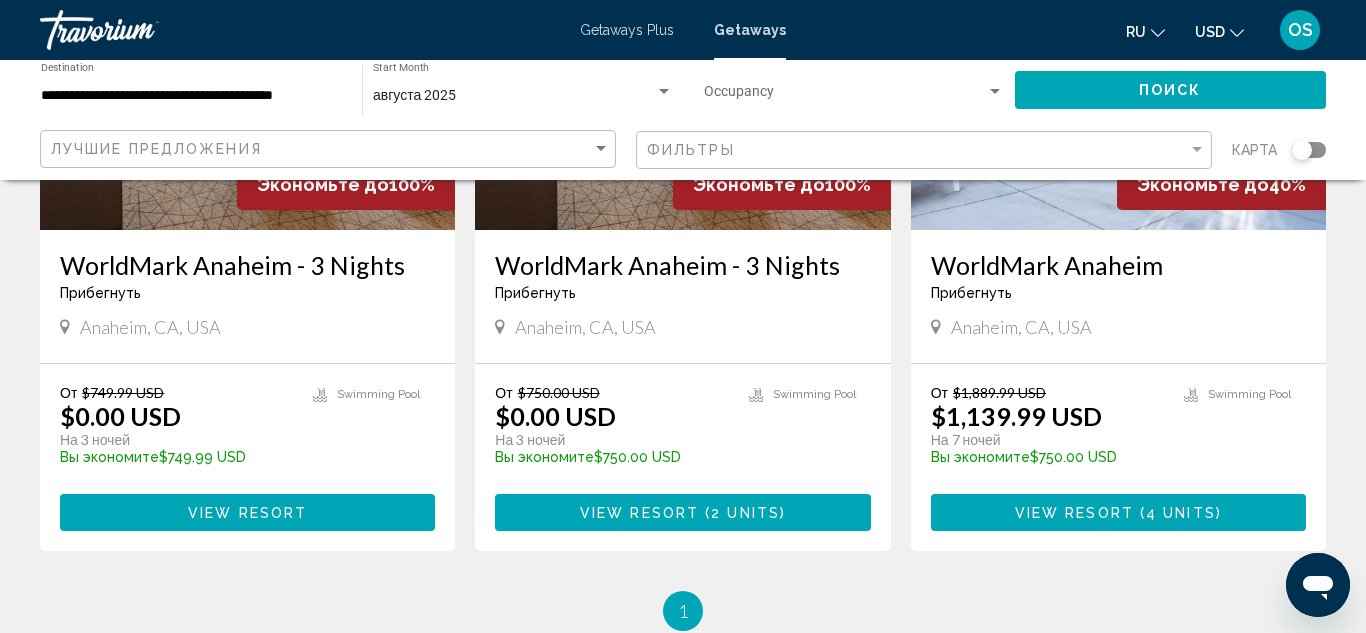 scroll, scrollTop: 369, scrollLeft: 0, axis: vertical 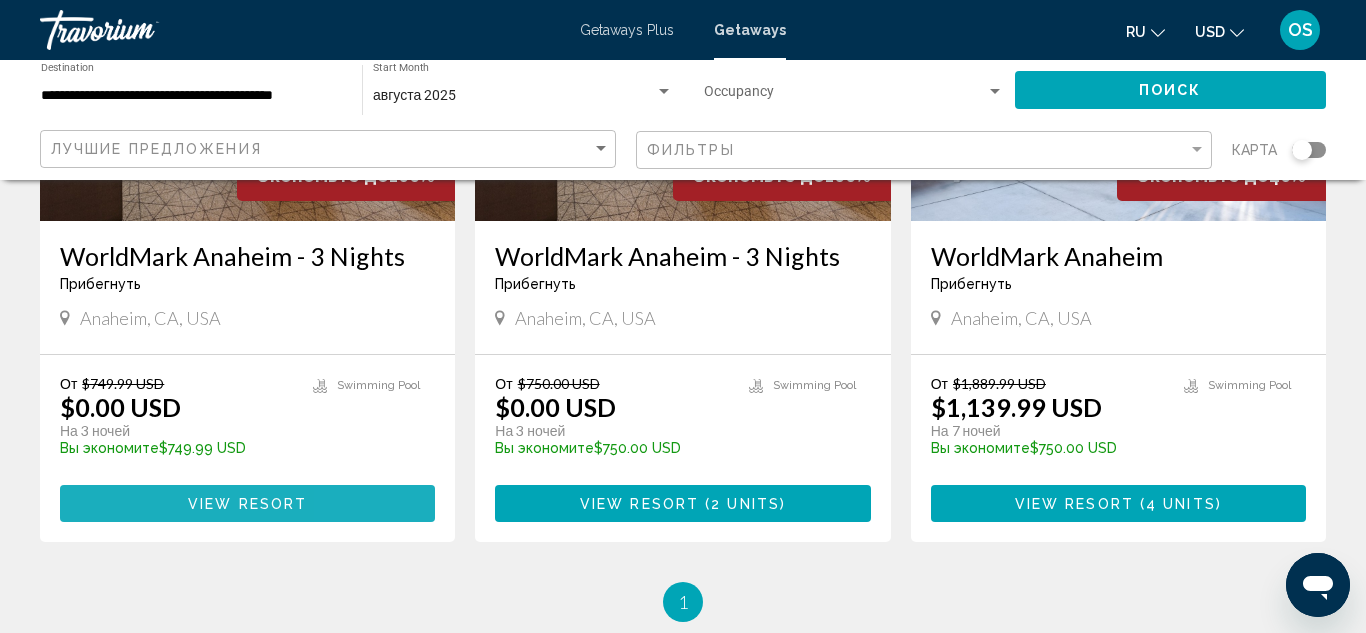 click on "View Resort" at bounding box center (247, 503) 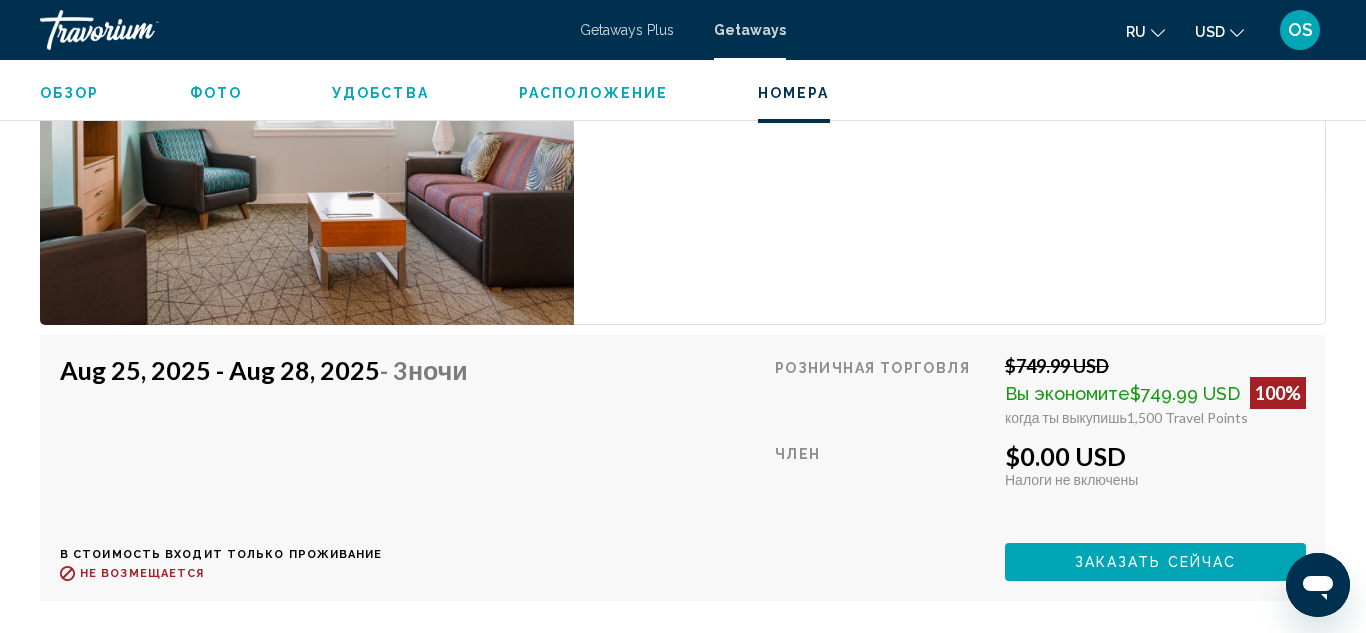 scroll, scrollTop: 5638, scrollLeft: 0, axis: vertical 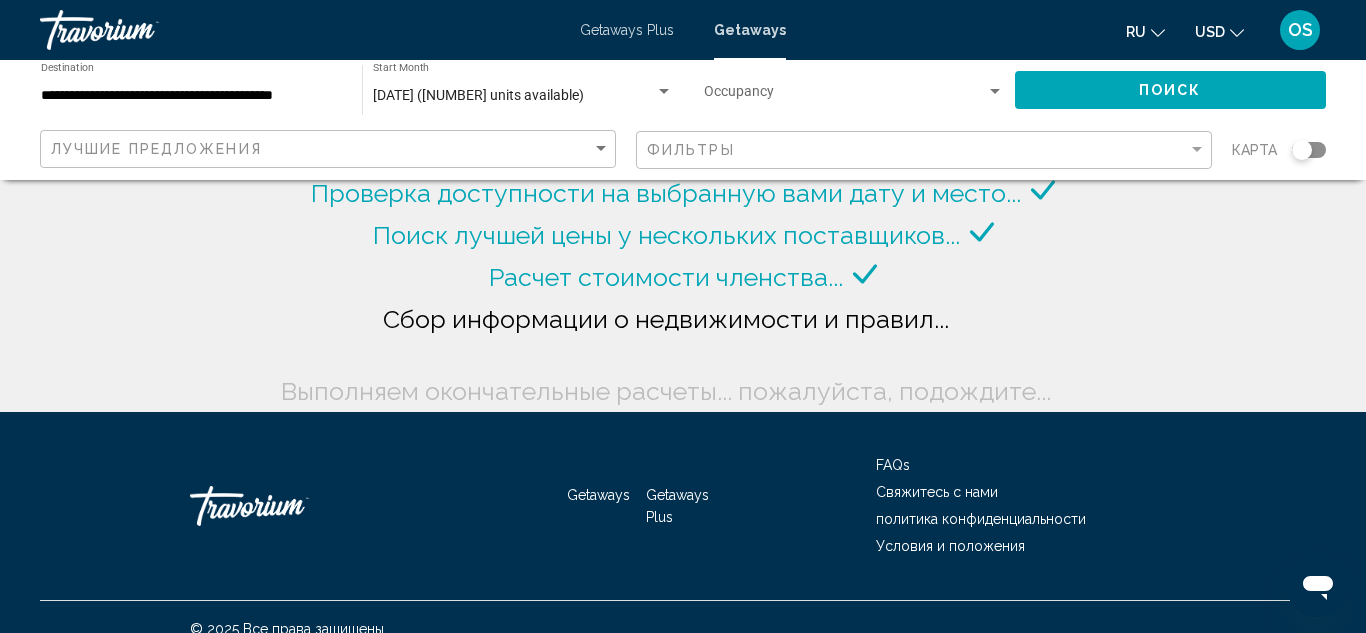 click on "**********" 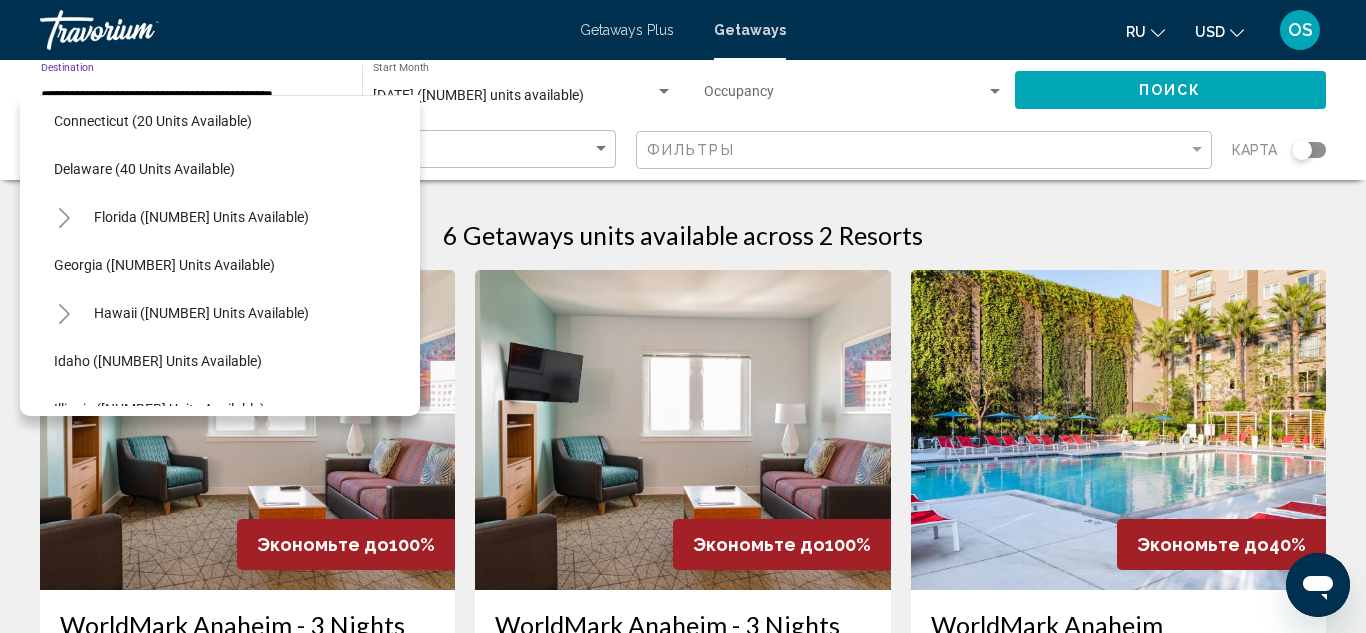 scroll, scrollTop: 577, scrollLeft: 18, axis: both 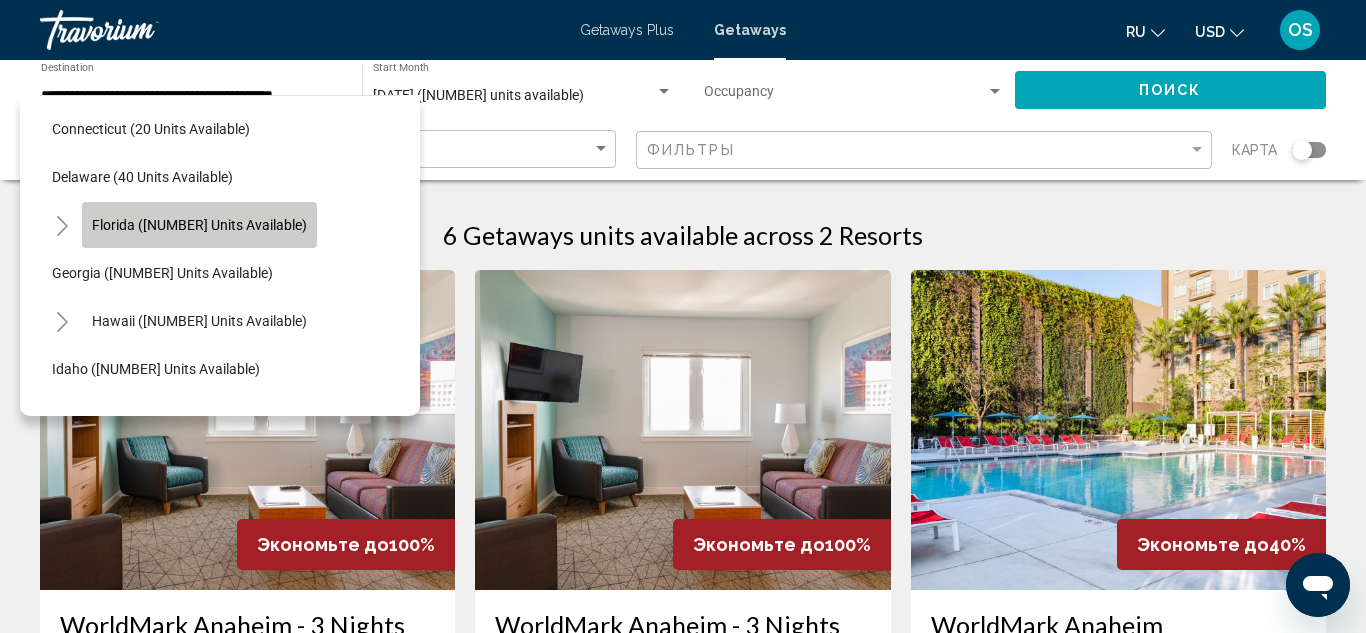 click on "Florida ([NUMBER] units available)" 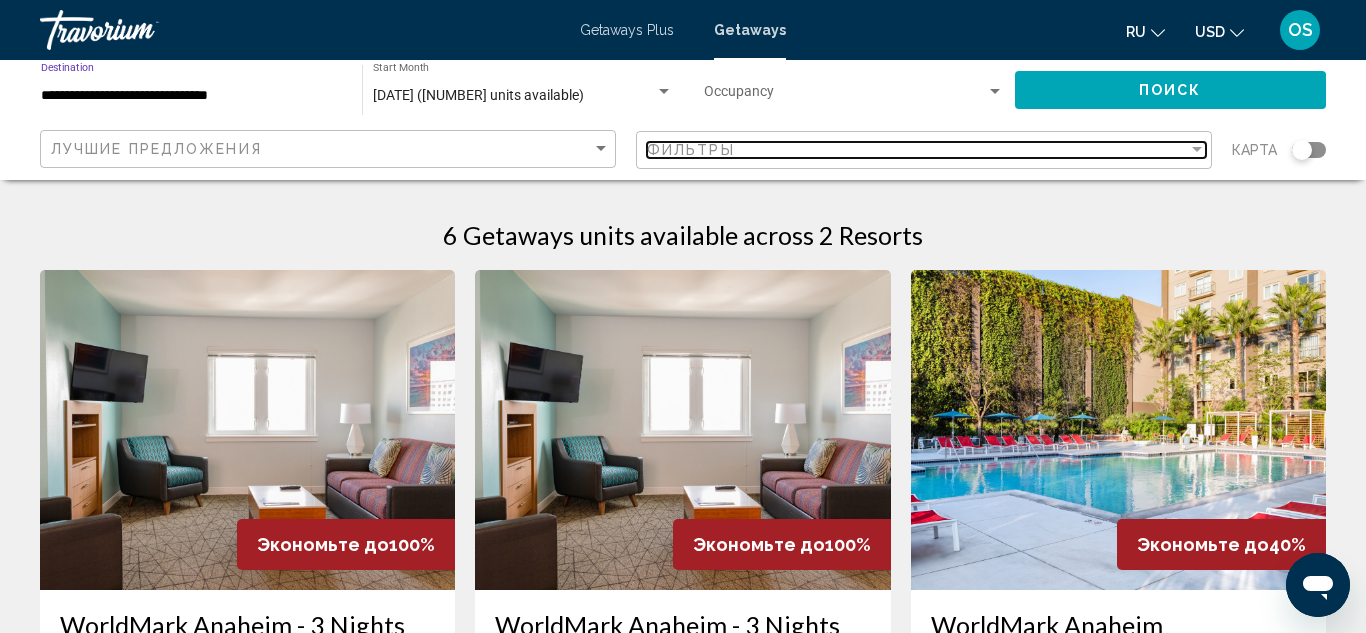 click on "Фильтры" at bounding box center [917, 150] 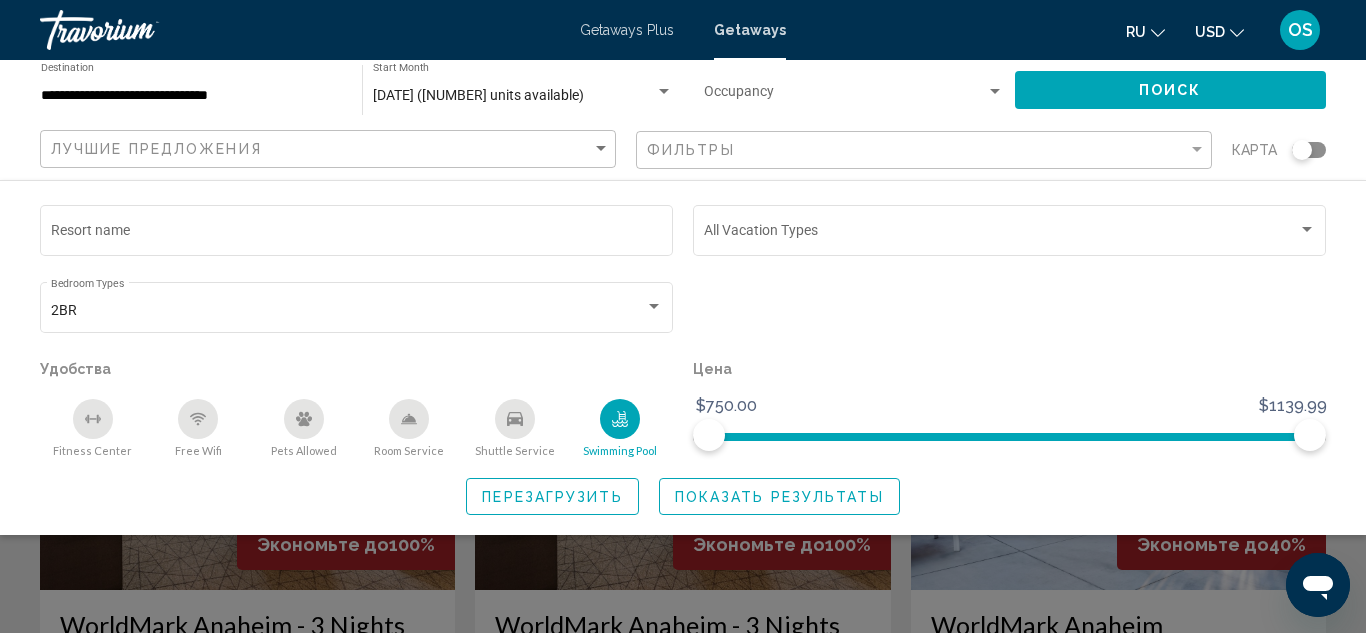 click 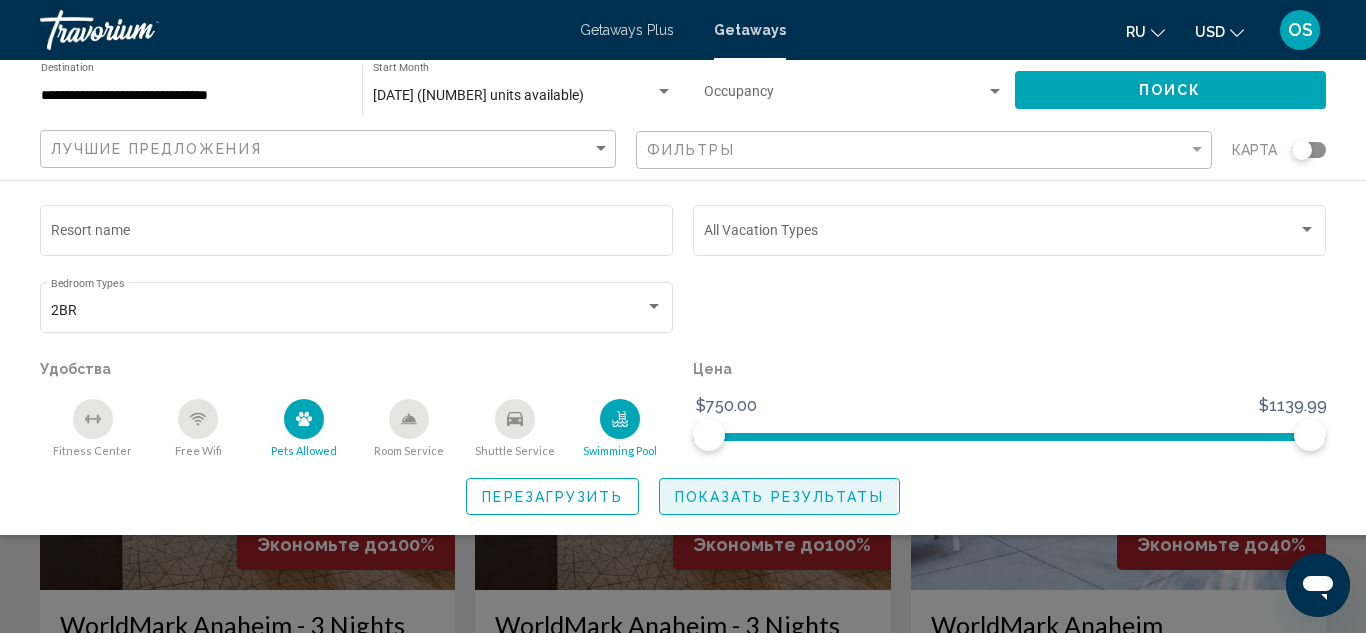 click on "Показать результаты" 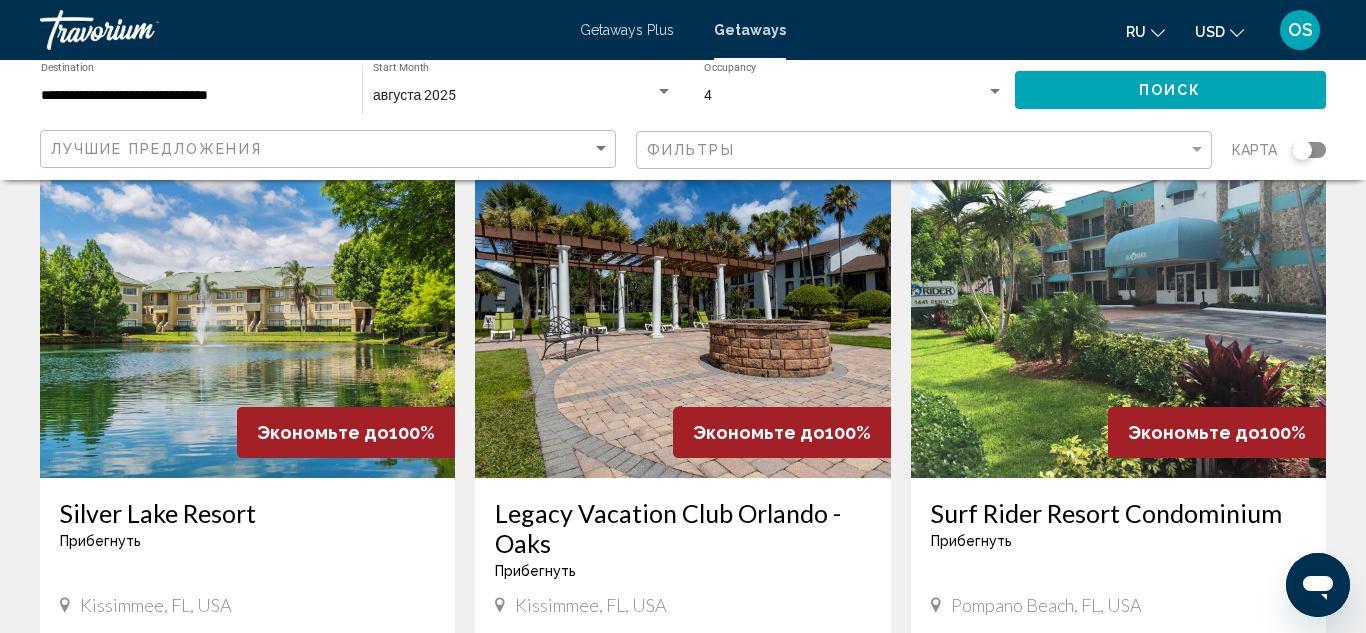 scroll, scrollTop: 1533, scrollLeft: 0, axis: vertical 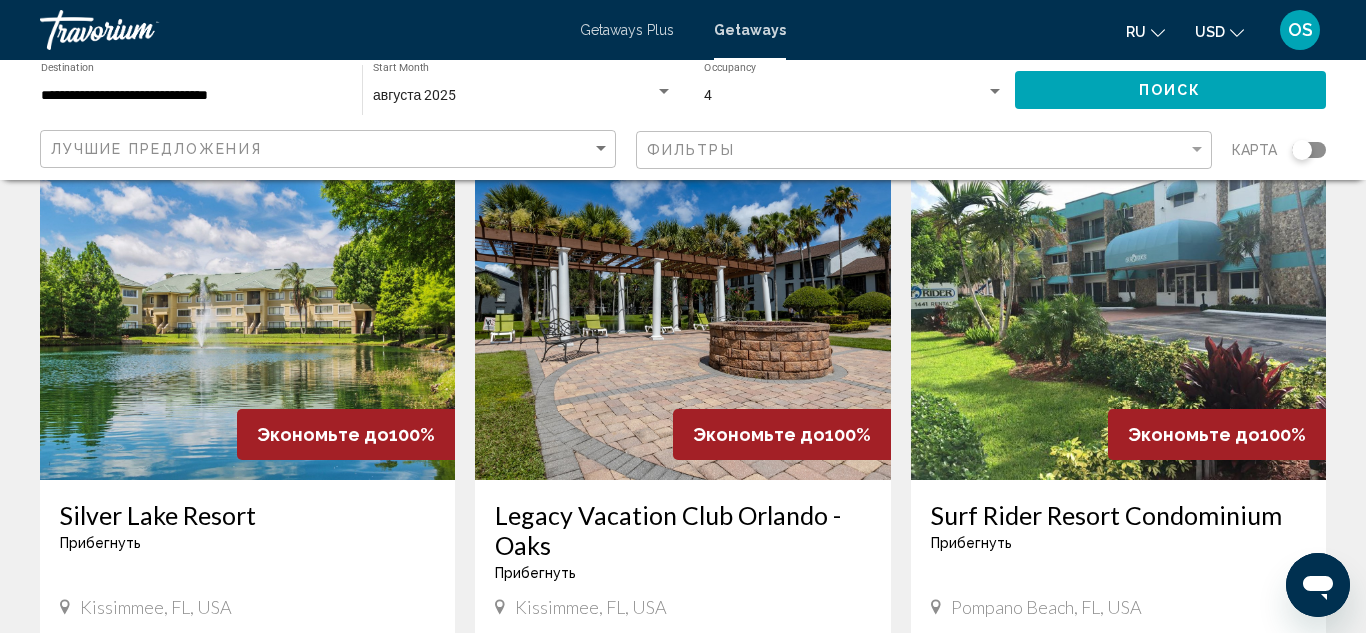 click at bounding box center [682, 320] 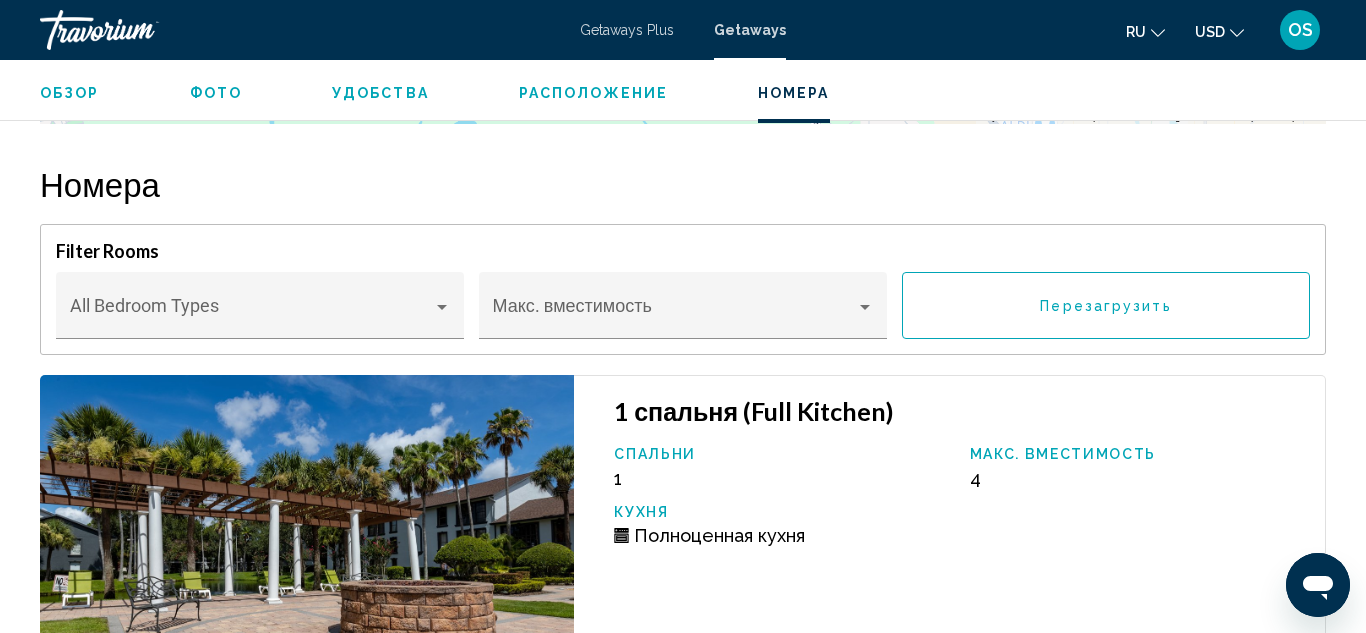 scroll, scrollTop: 4051, scrollLeft: 0, axis: vertical 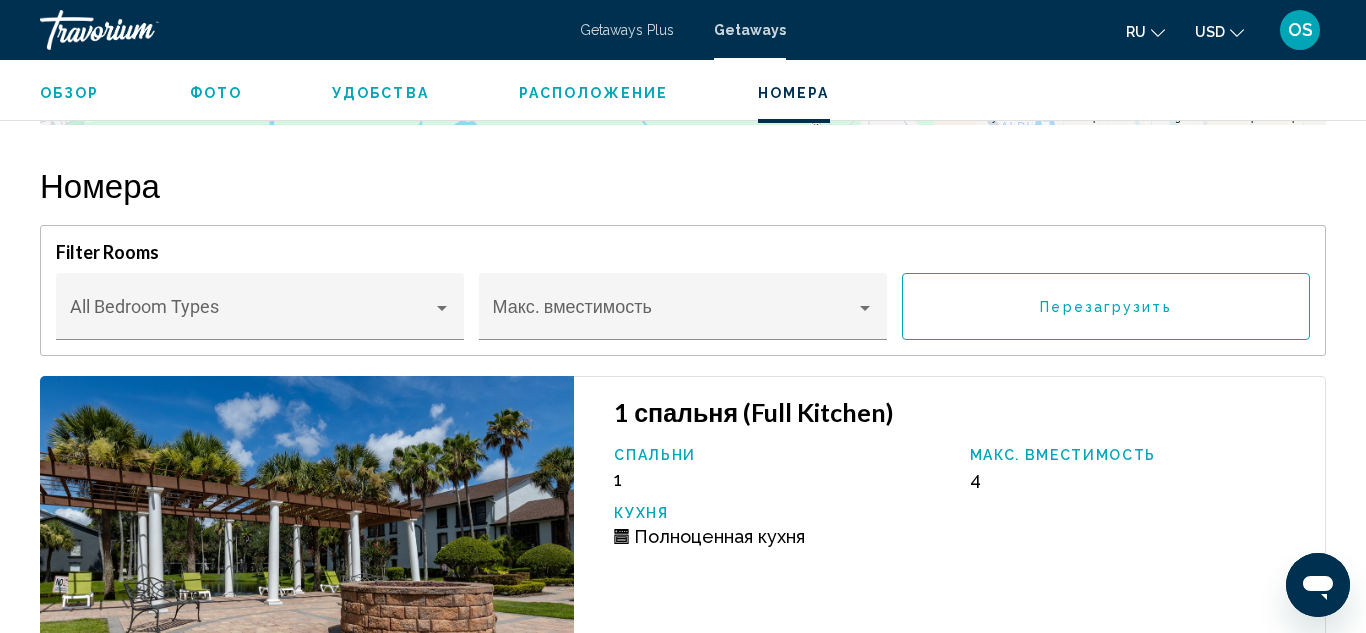 click at bounding box center [307, 579] 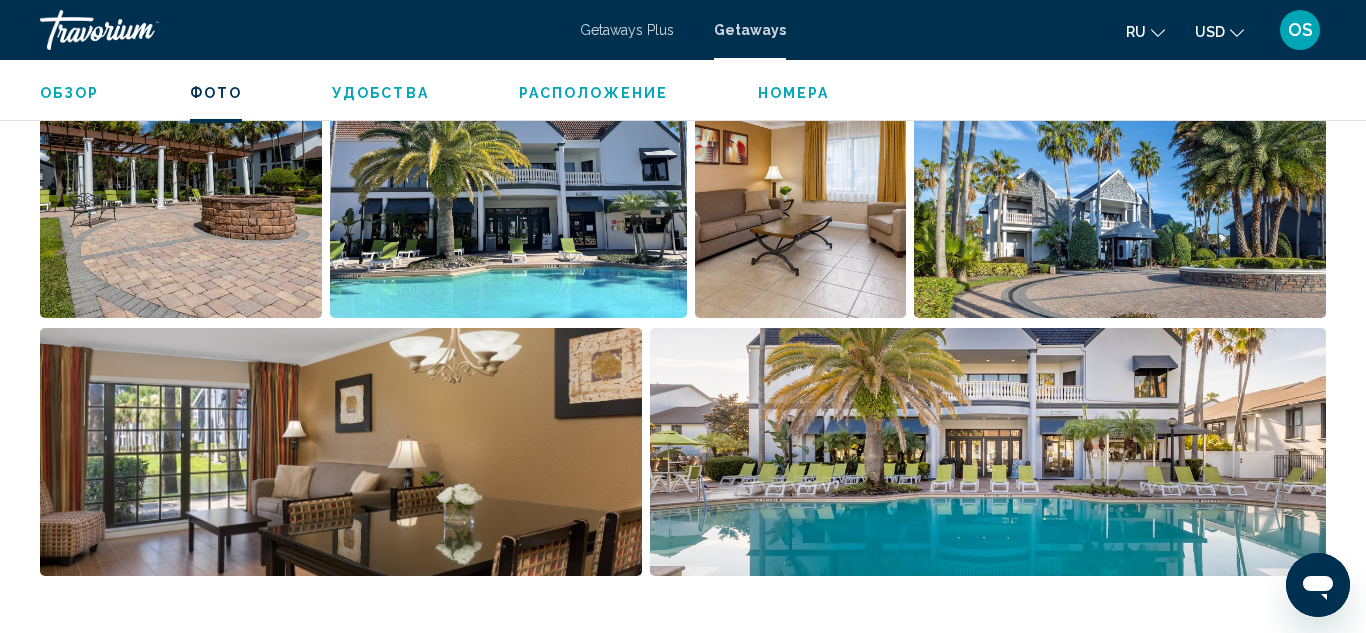 scroll, scrollTop: 1376, scrollLeft: 0, axis: vertical 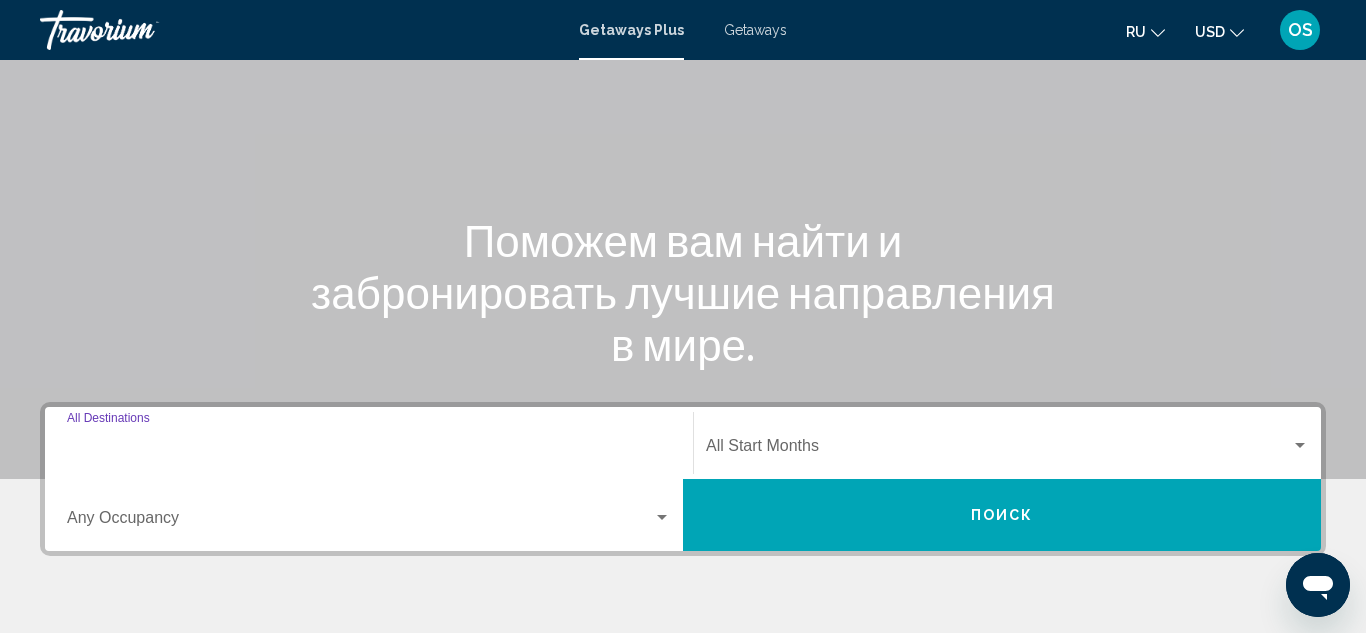 click on "Destination All Destinations" at bounding box center [369, 450] 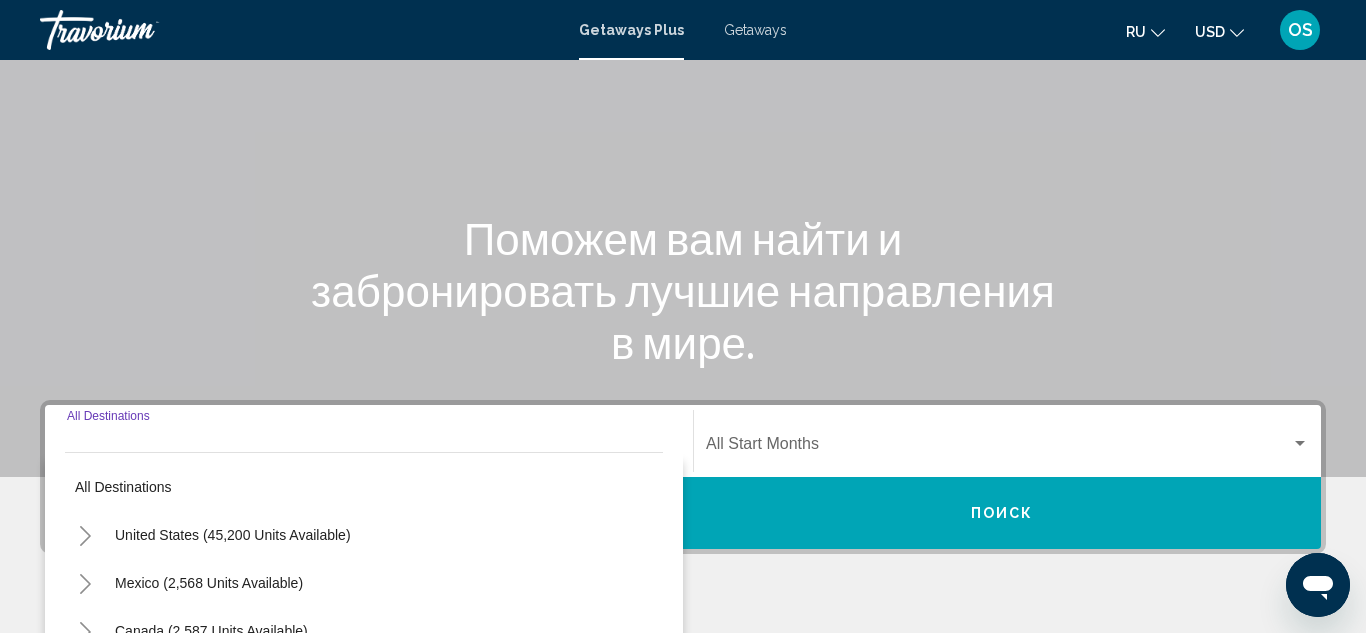 scroll, scrollTop: 458, scrollLeft: 0, axis: vertical 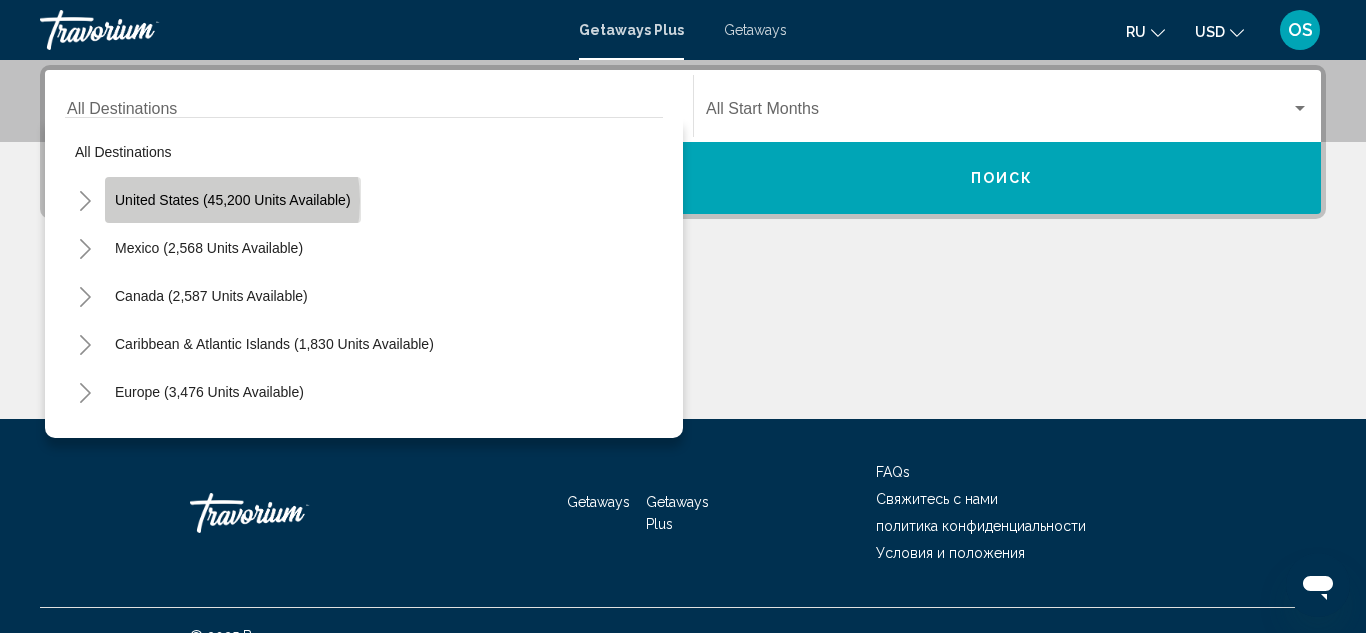 click on "United States (45,200 units available)" 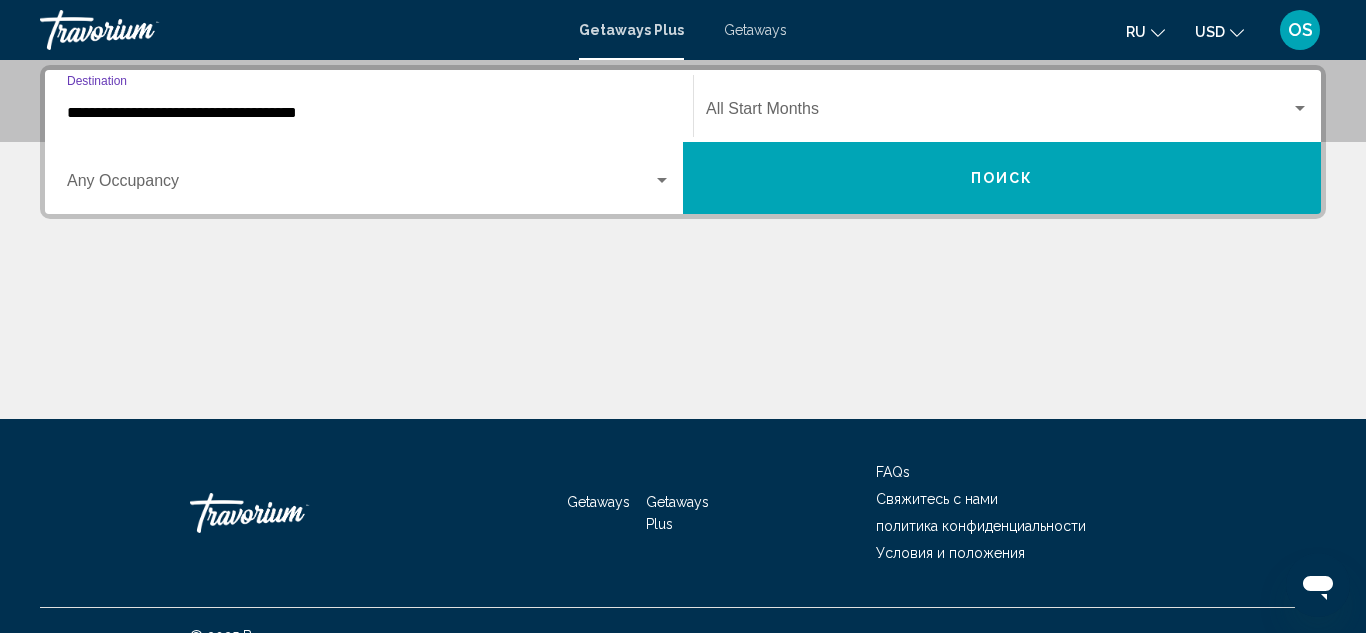 click on "**********" at bounding box center (369, 106) 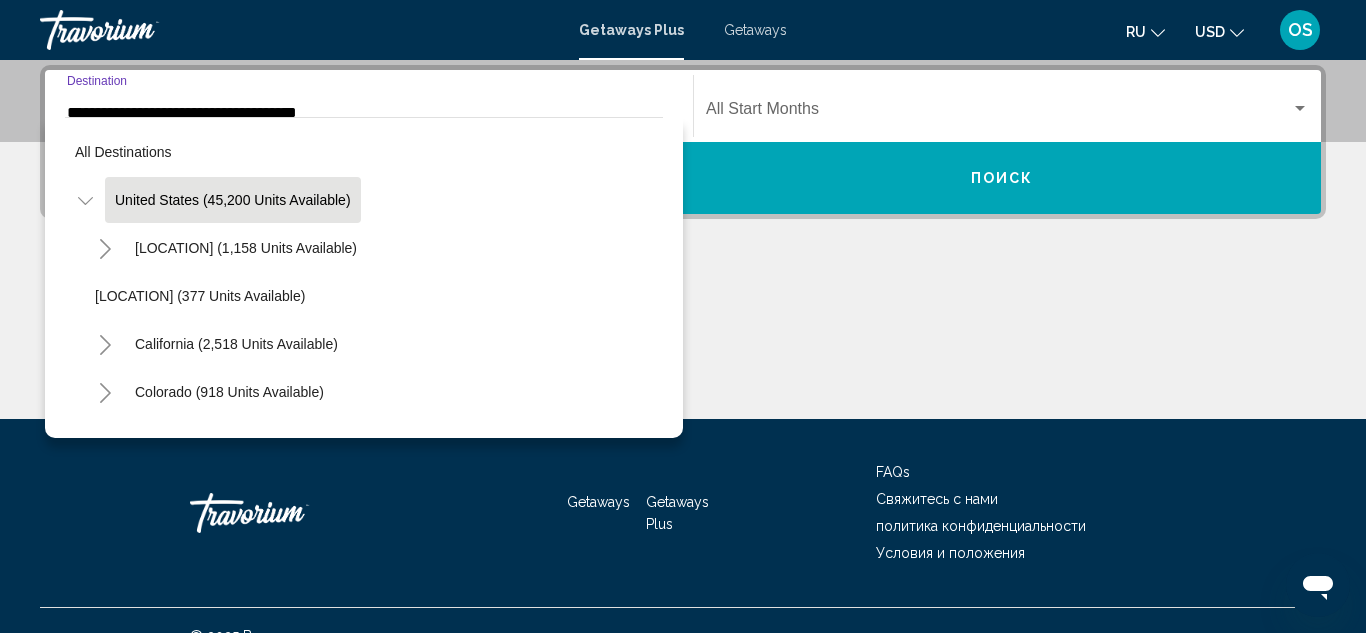 scroll, scrollTop: 342, scrollLeft: 0, axis: vertical 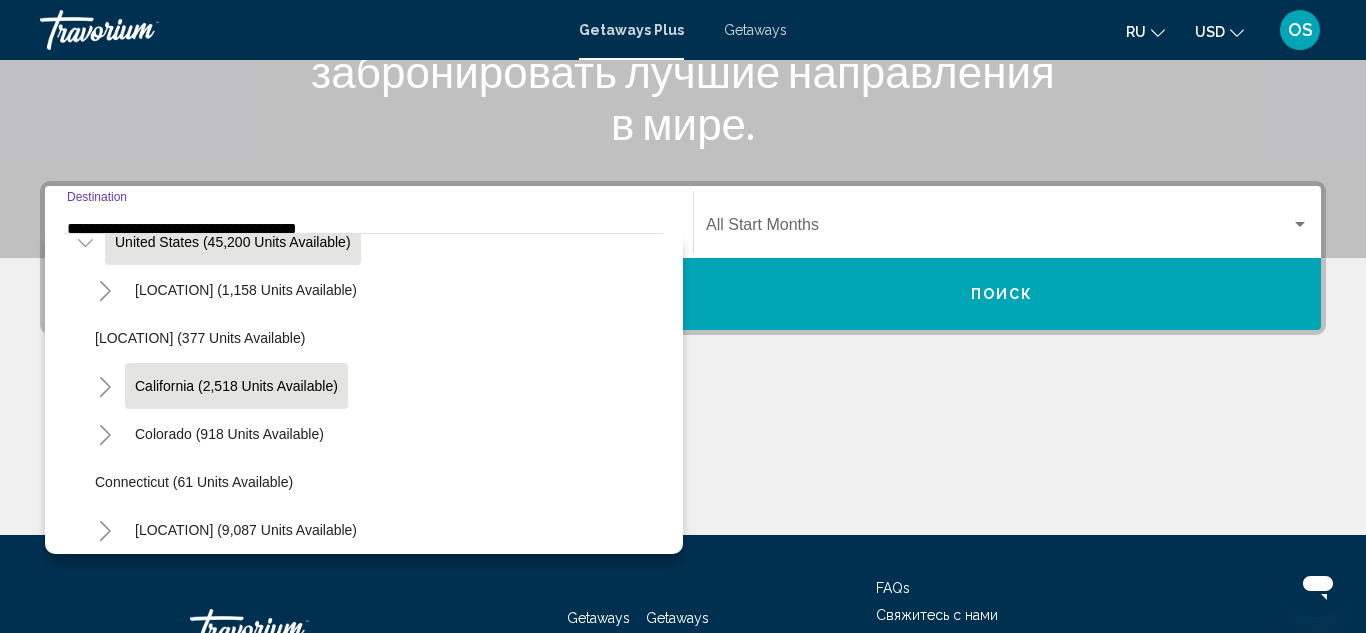 click on "California (2,518 units available)" 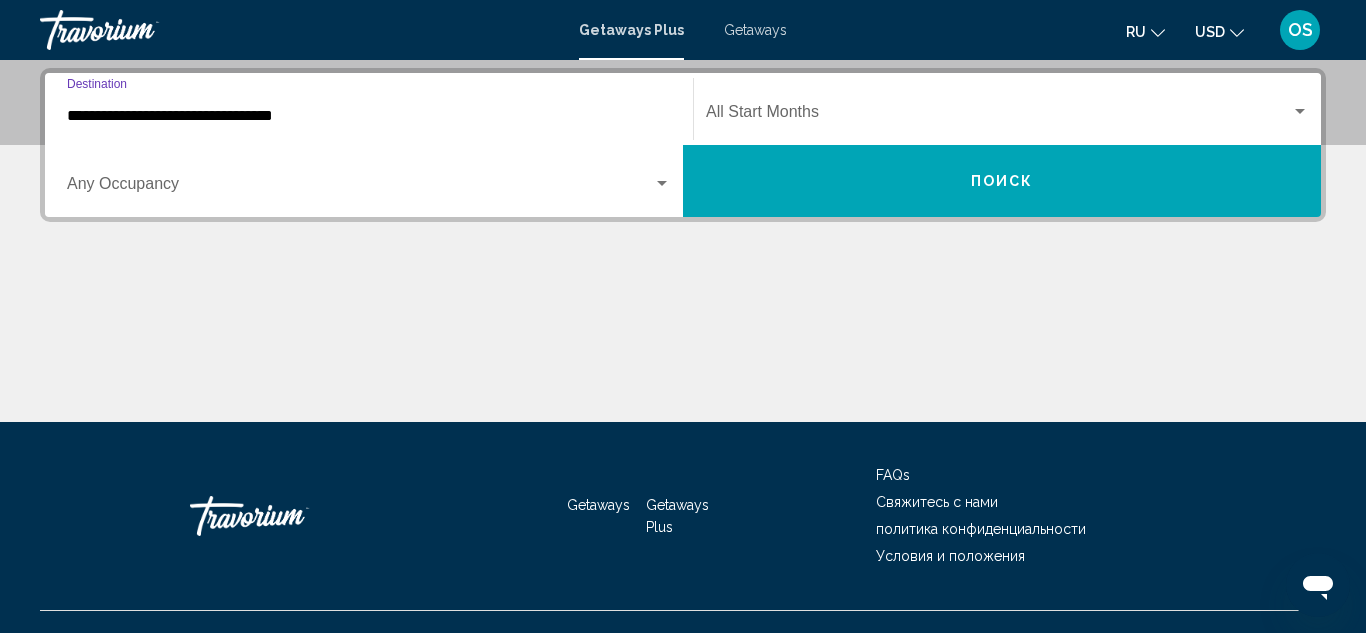 scroll, scrollTop: 458, scrollLeft: 0, axis: vertical 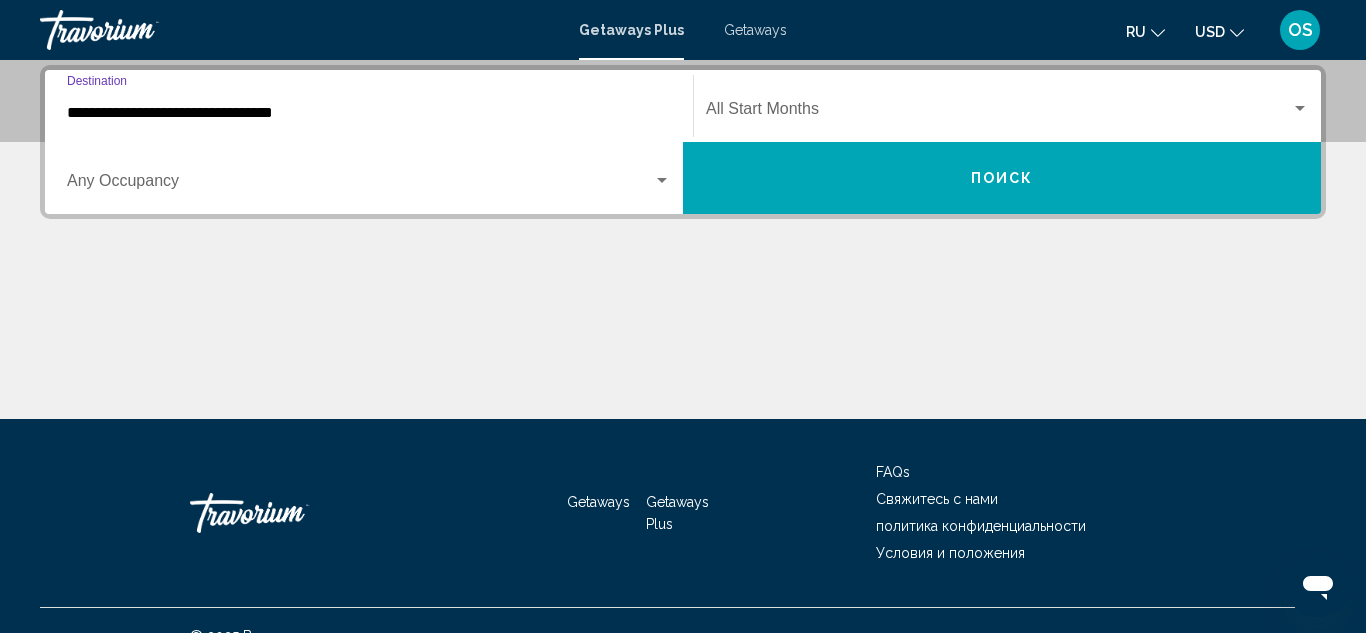 click on "**********" at bounding box center (369, 113) 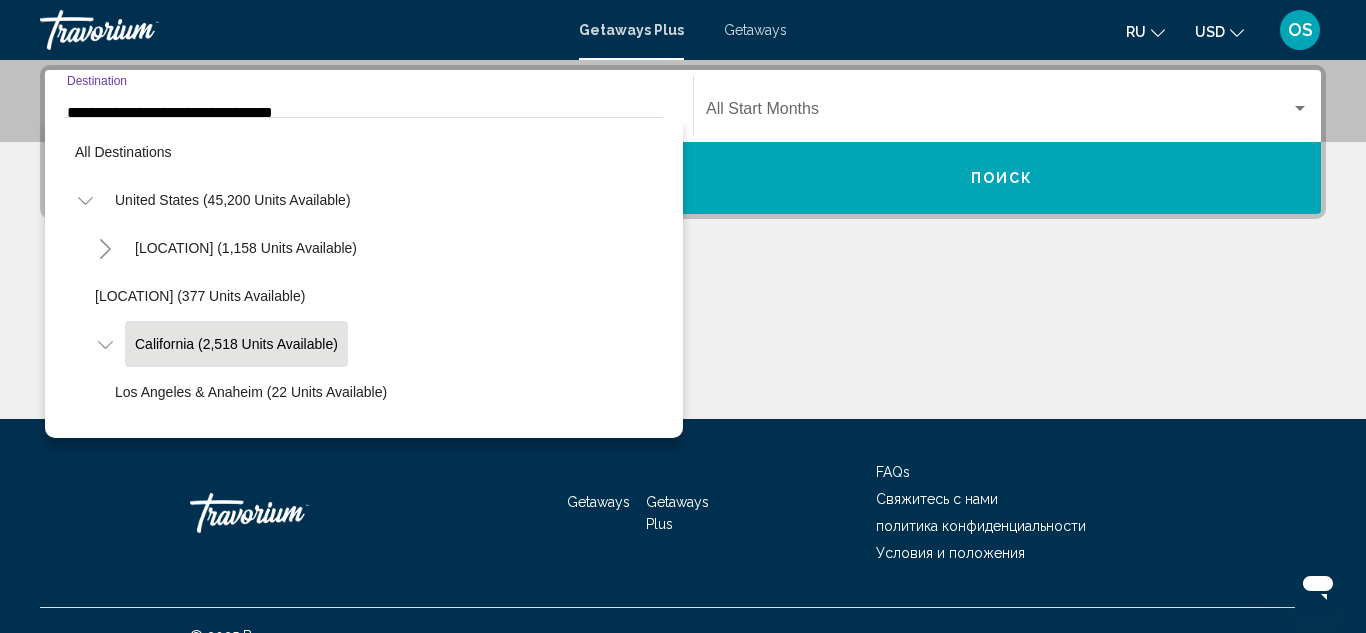 scroll, scrollTop: 415, scrollLeft: 0, axis: vertical 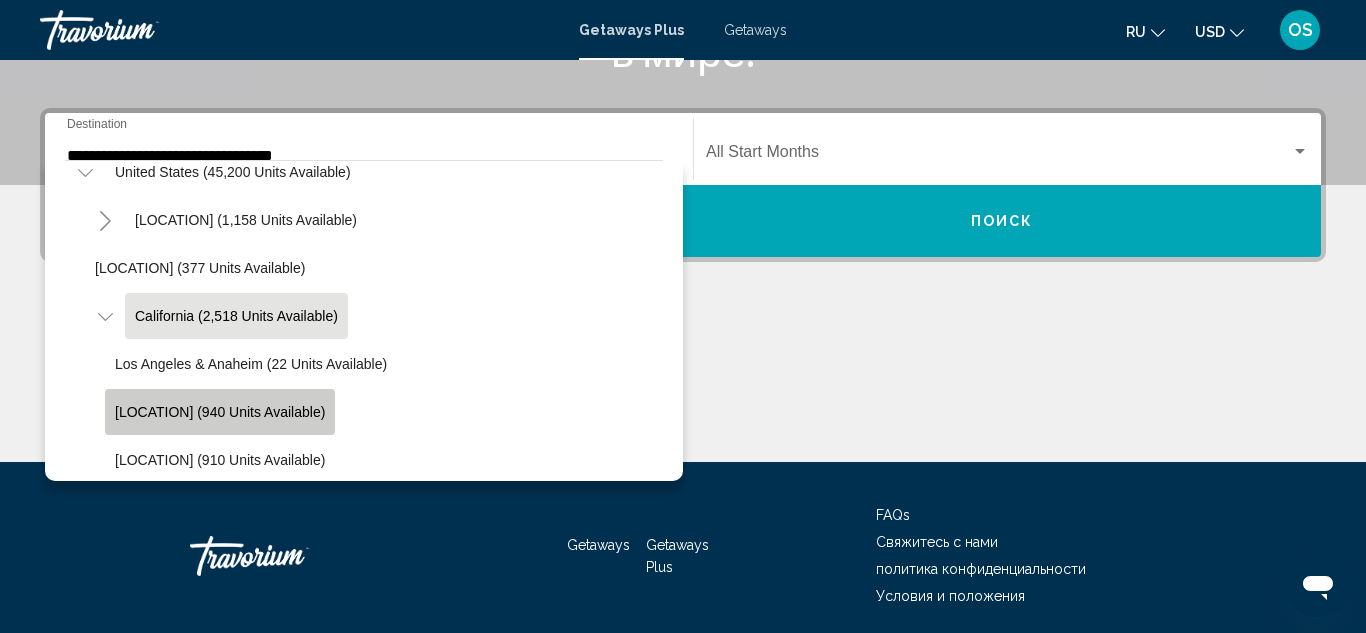 click on "Lake Tahoe (940 units available)" 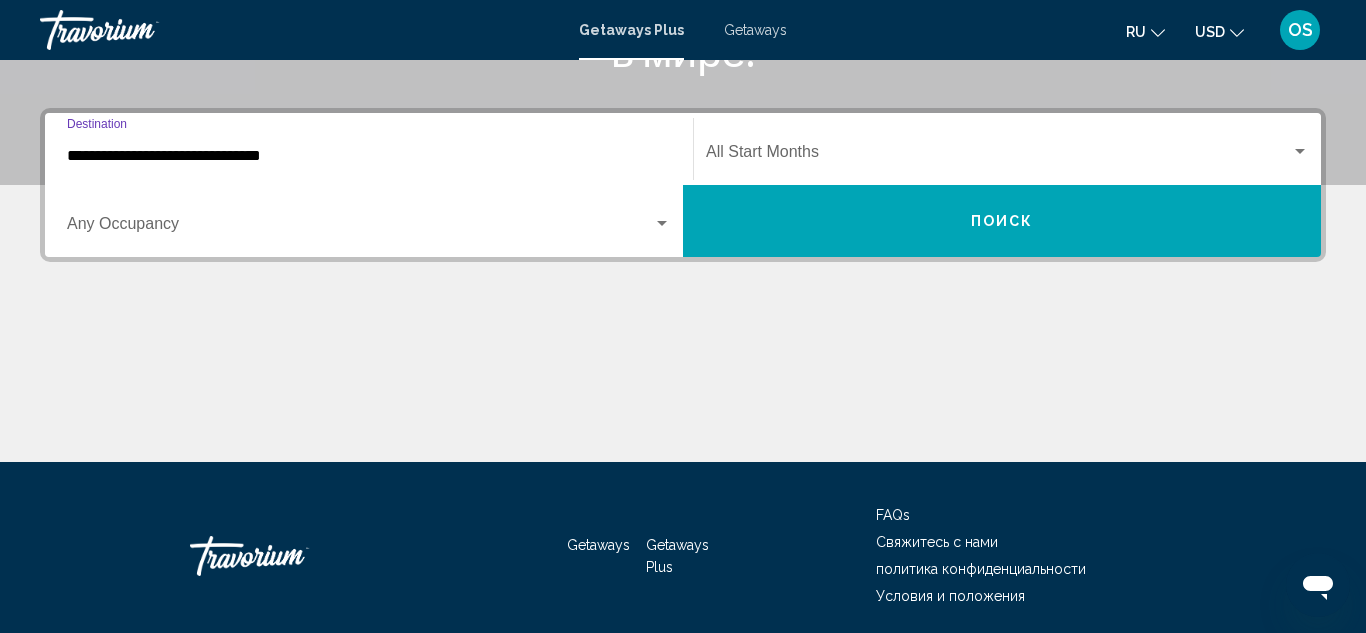 scroll, scrollTop: 458, scrollLeft: 0, axis: vertical 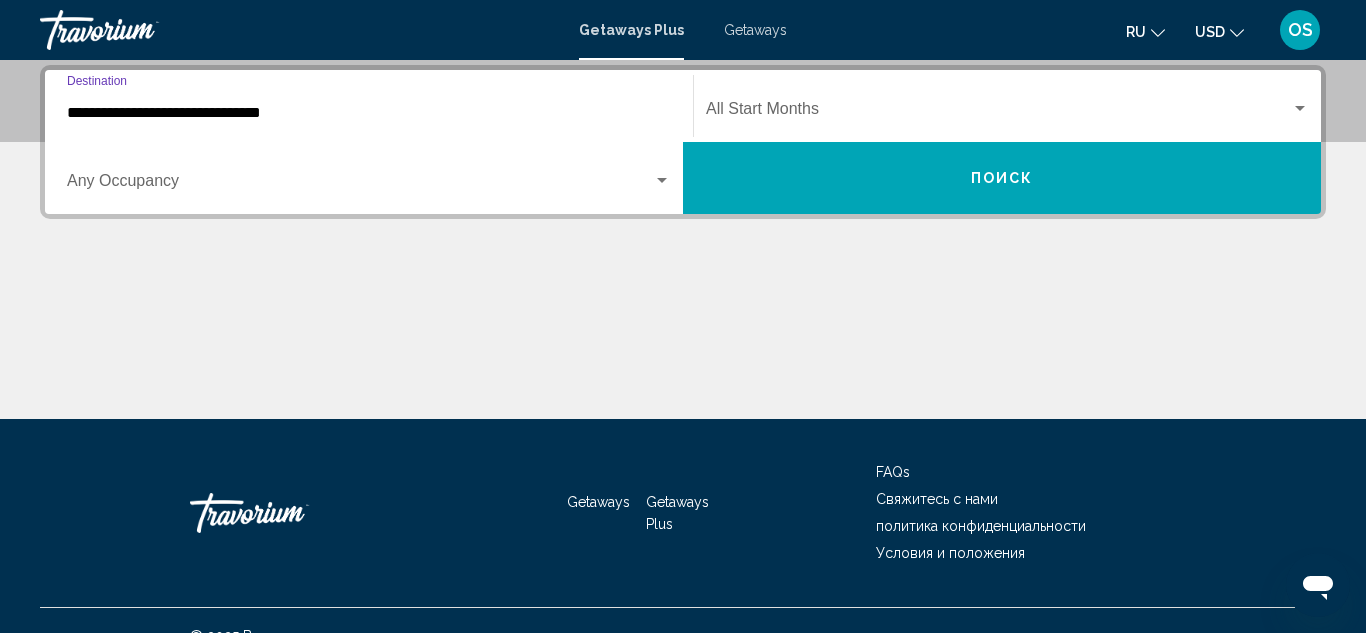 click at bounding box center (998, 113) 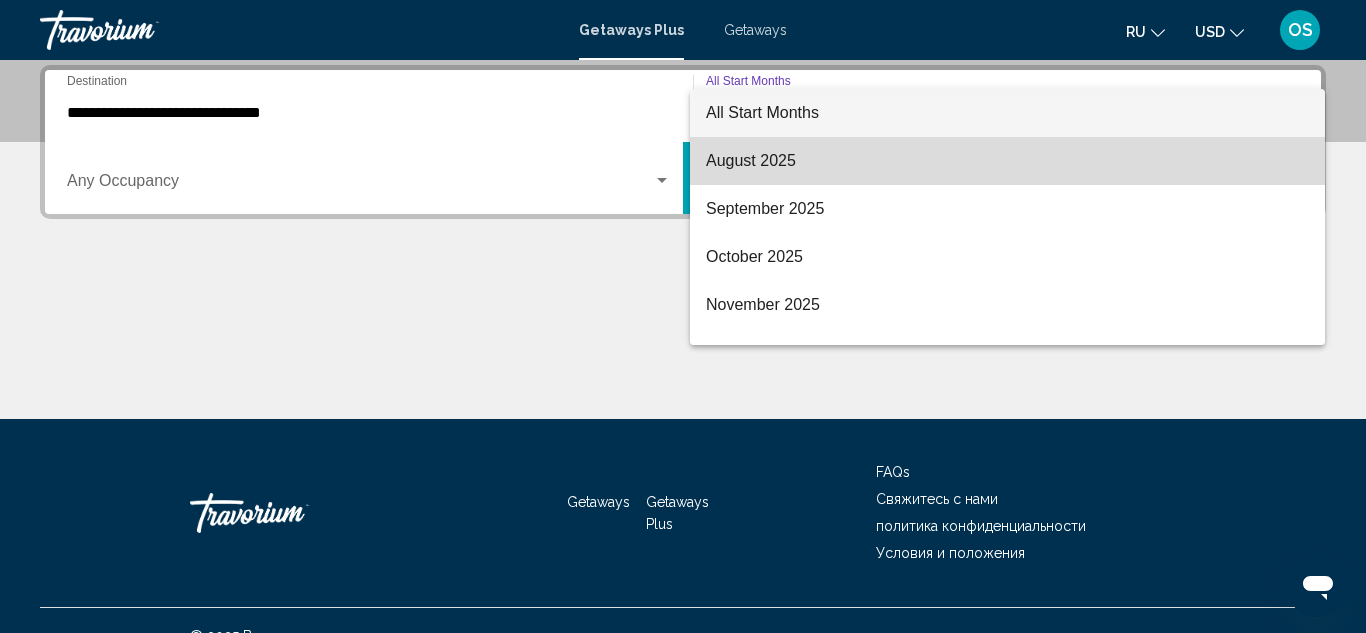 click on "August 2025" at bounding box center [1007, 161] 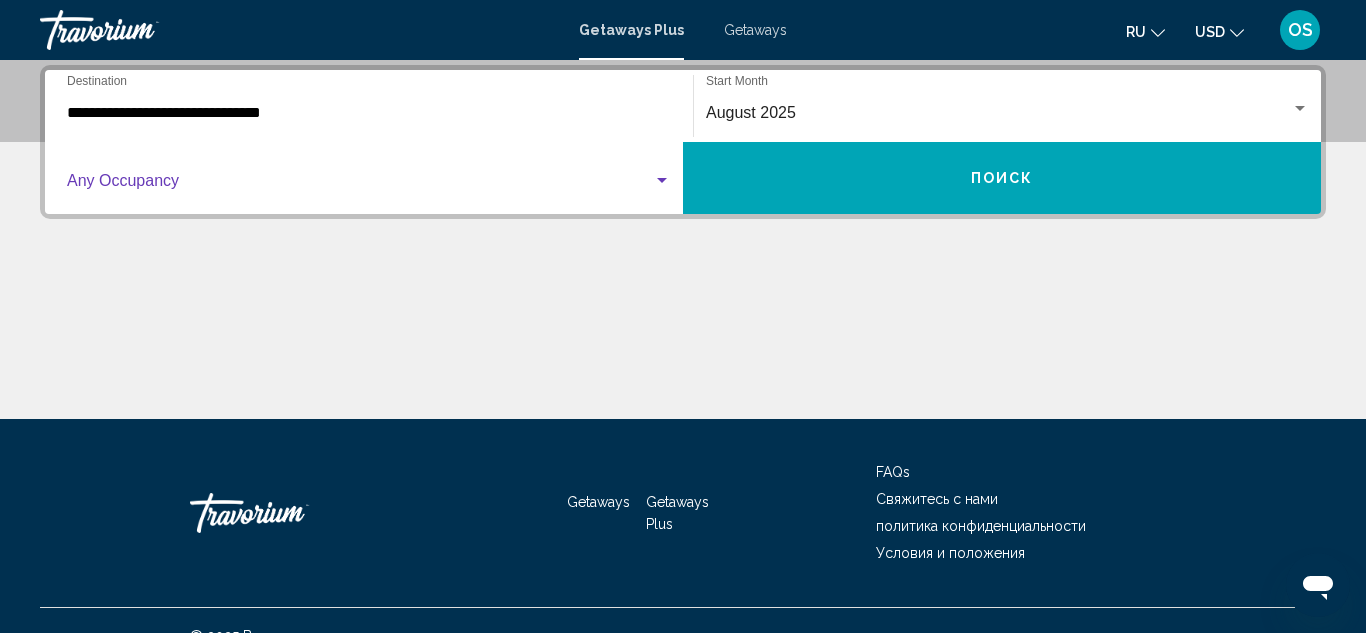 click at bounding box center (360, 185) 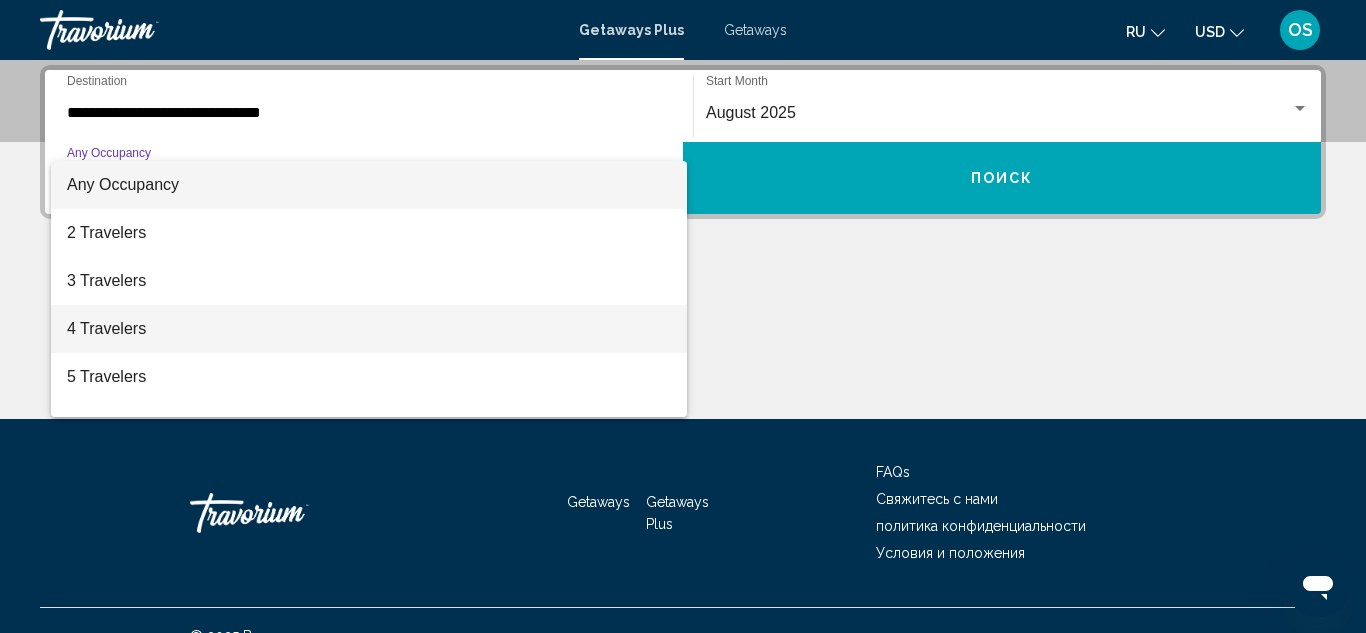 click on "4 Travelers" at bounding box center (369, 329) 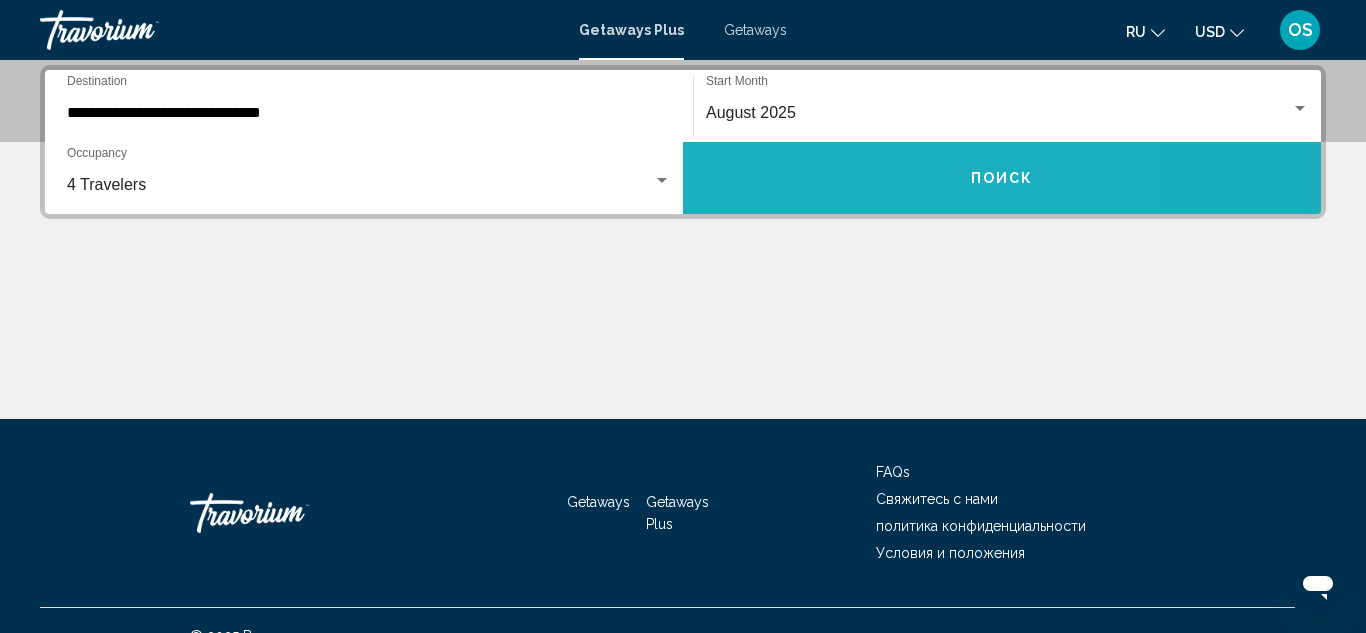 click on "Поиск" at bounding box center [1002, 178] 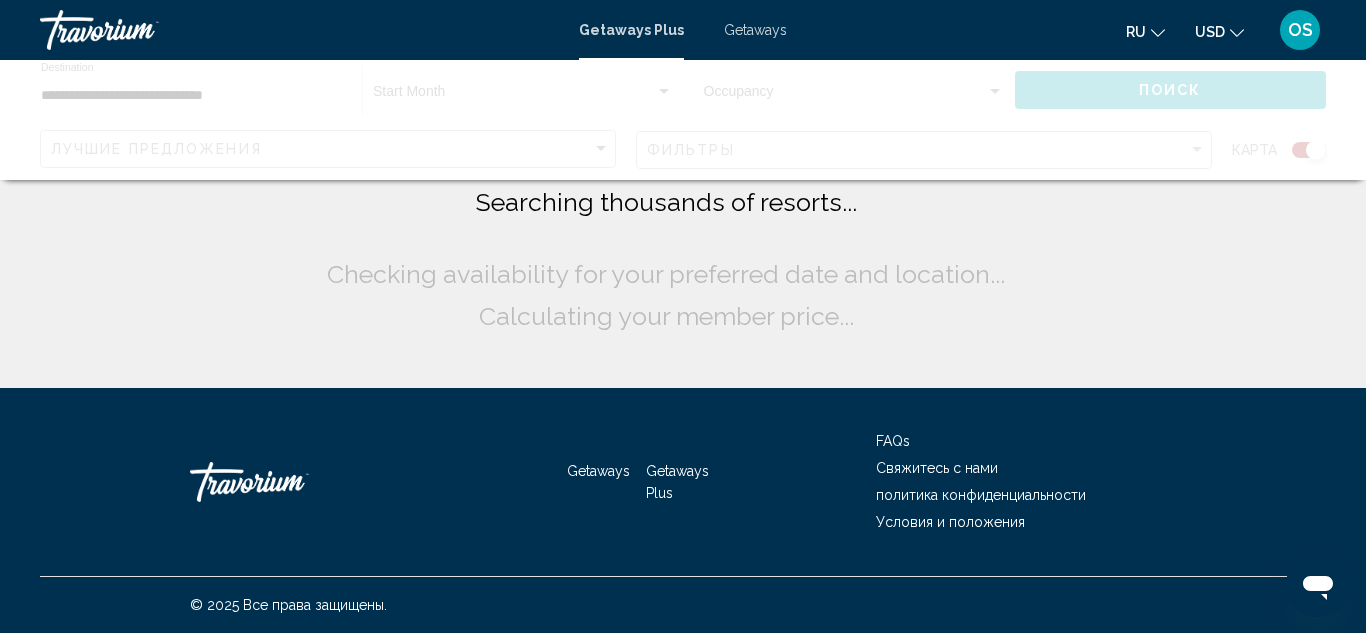 scroll, scrollTop: 0, scrollLeft: 0, axis: both 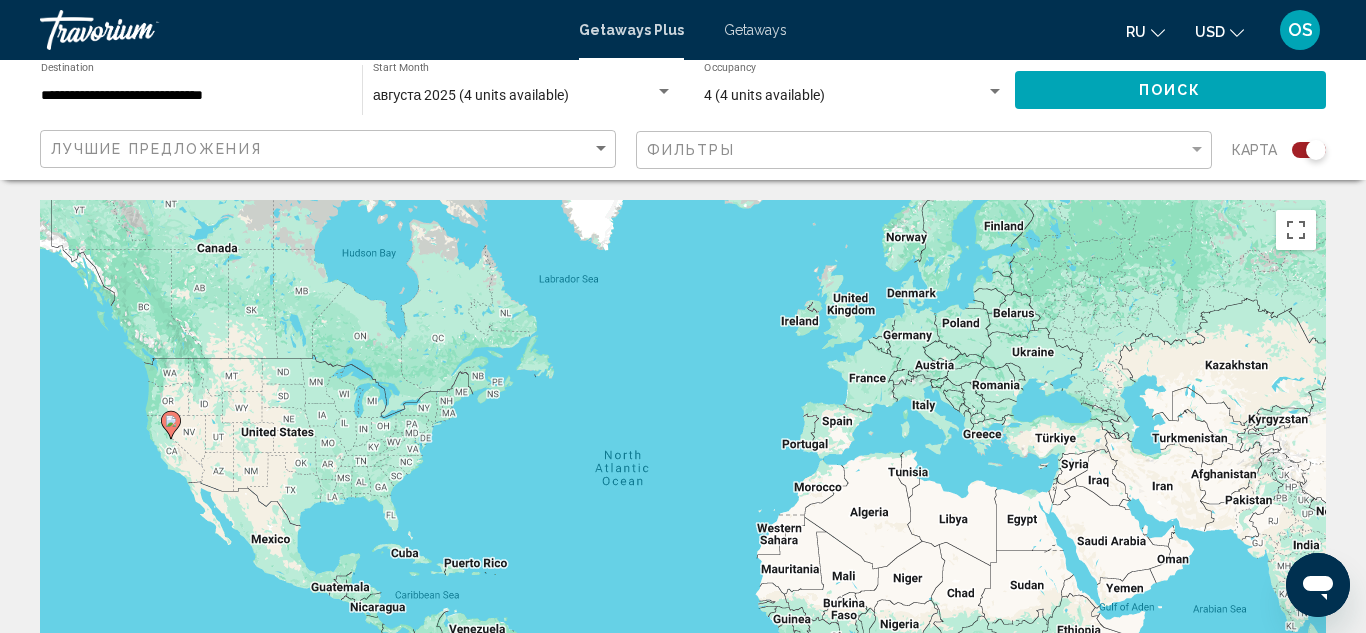 click on "Фильтры" 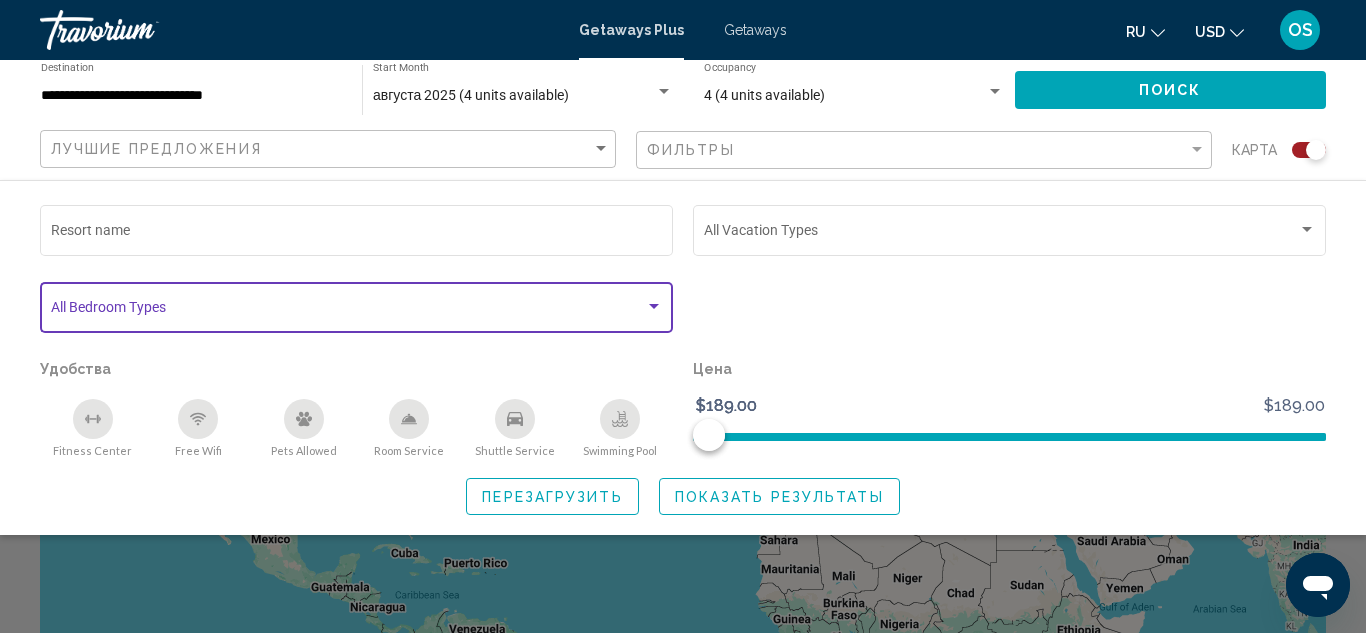 click at bounding box center [348, 311] 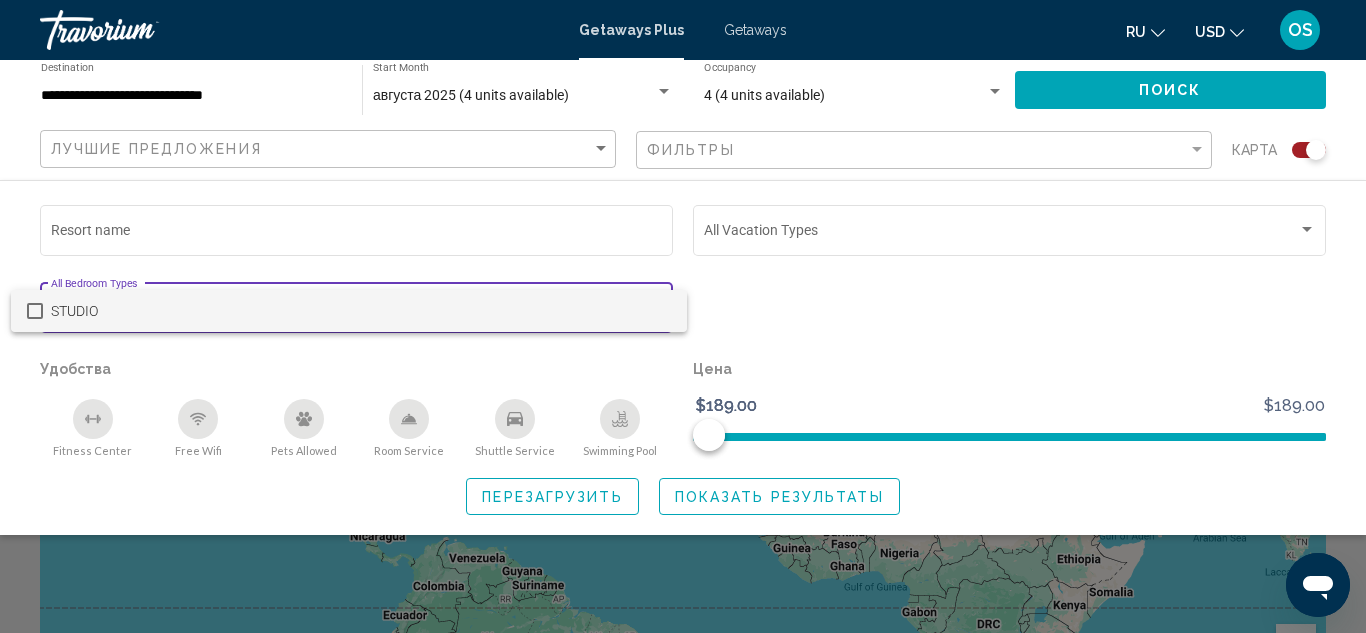 scroll, scrollTop: 50, scrollLeft: 0, axis: vertical 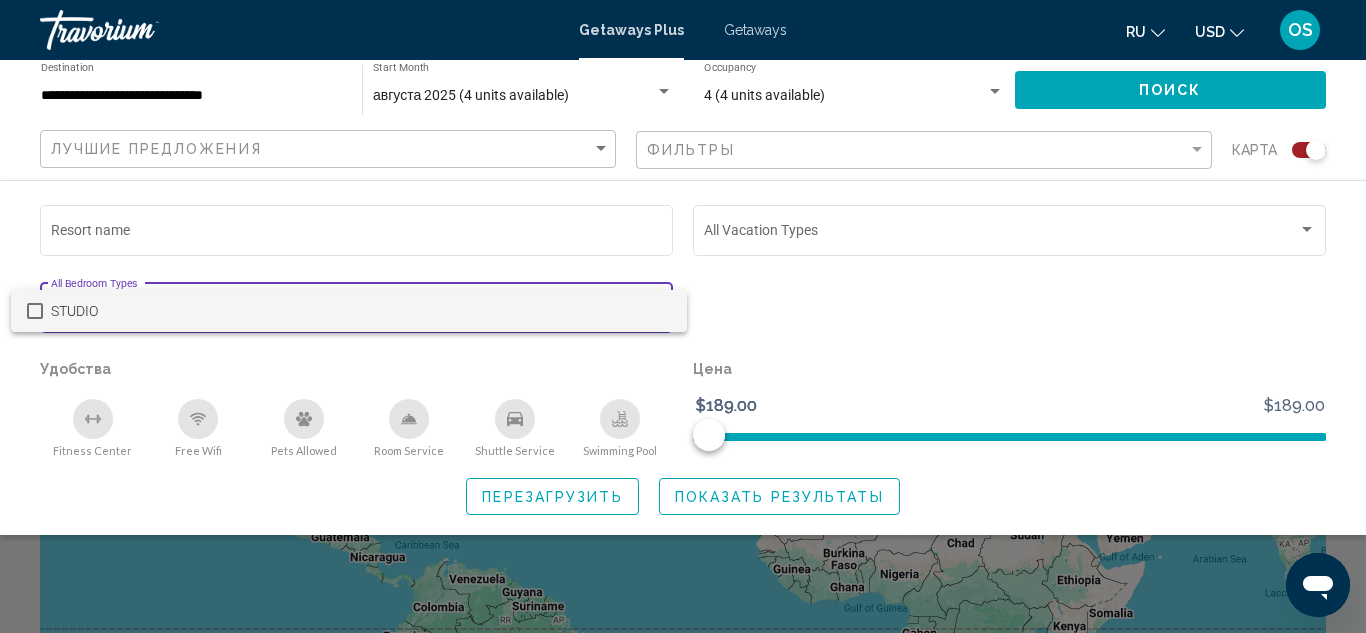 click at bounding box center [683, 316] 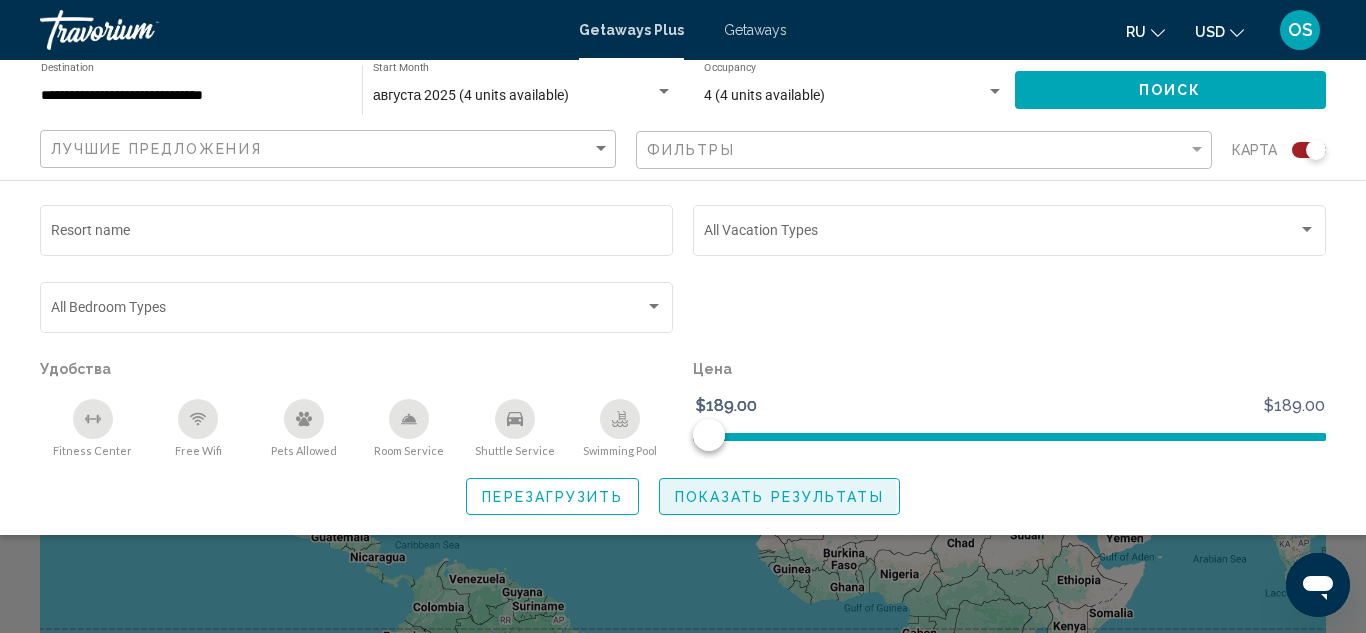 click on "Показать результаты" 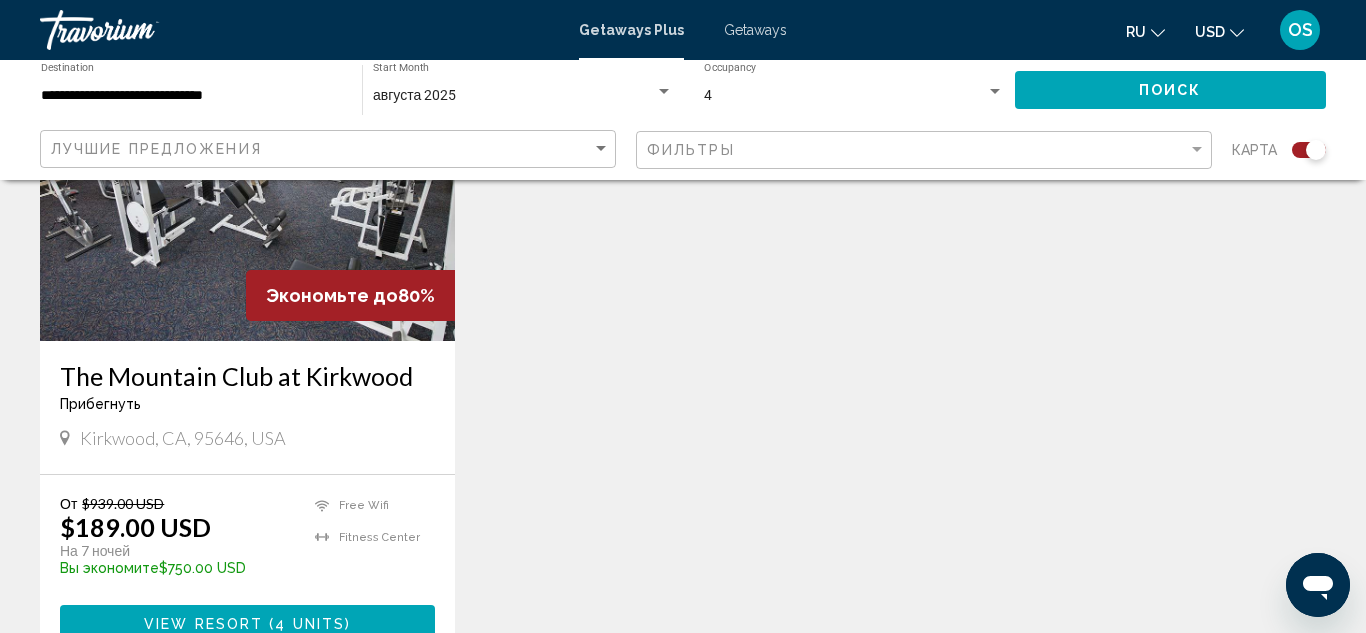 scroll, scrollTop: 863, scrollLeft: 0, axis: vertical 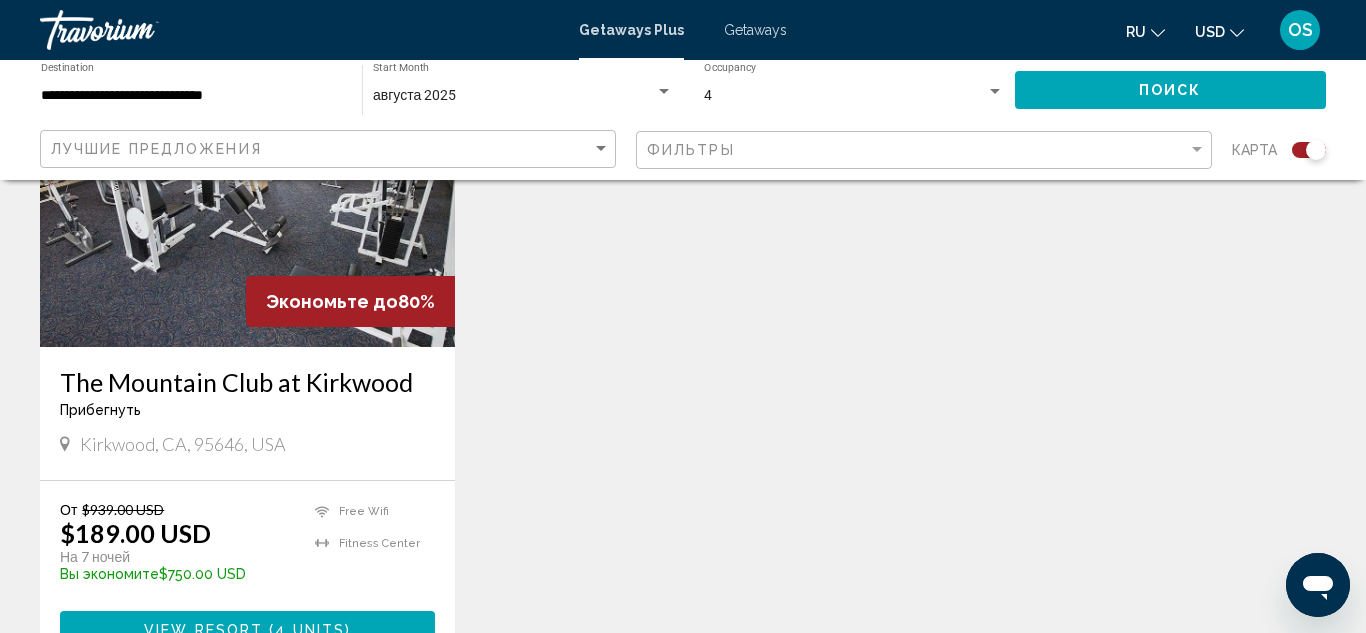 click at bounding box center [247, 187] 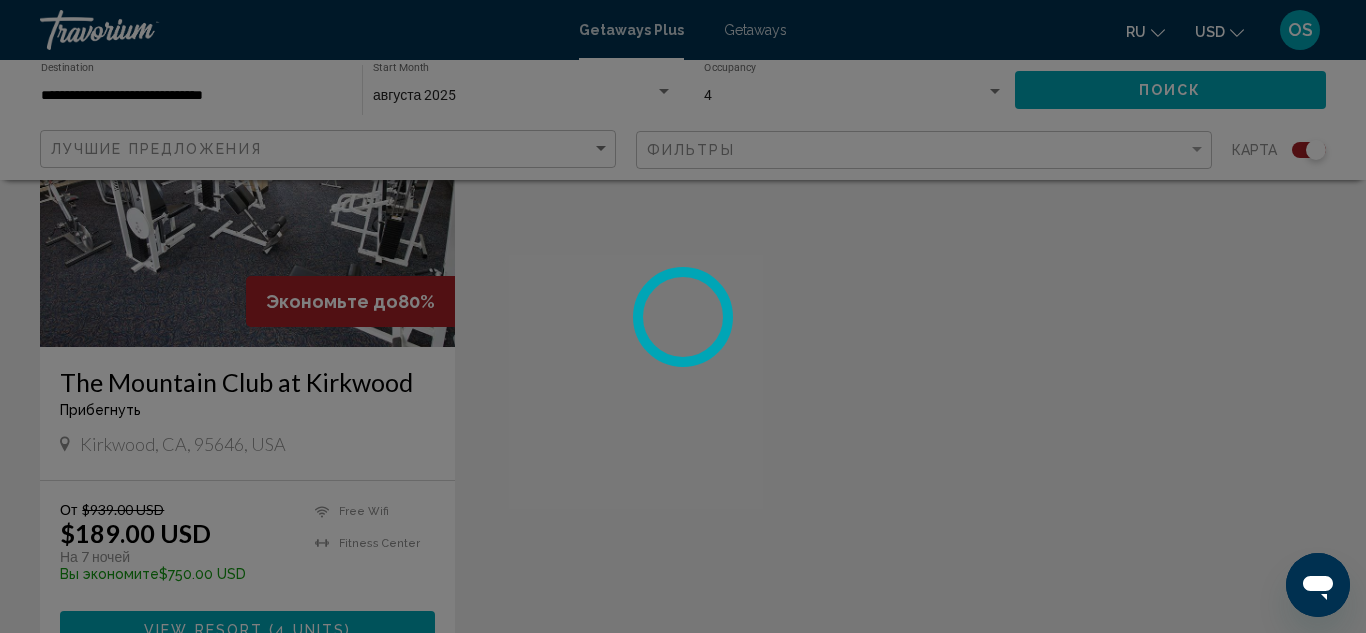 click at bounding box center [683, 316] 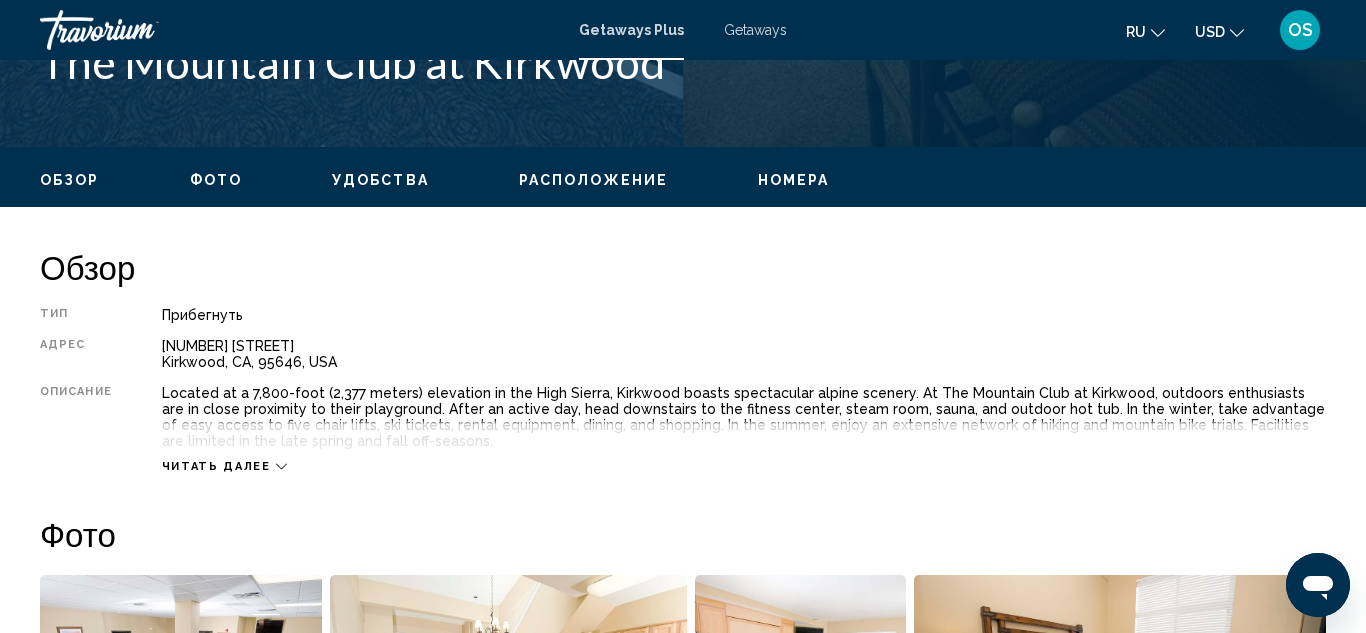 scroll, scrollTop: 219, scrollLeft: 0, axis: vertical 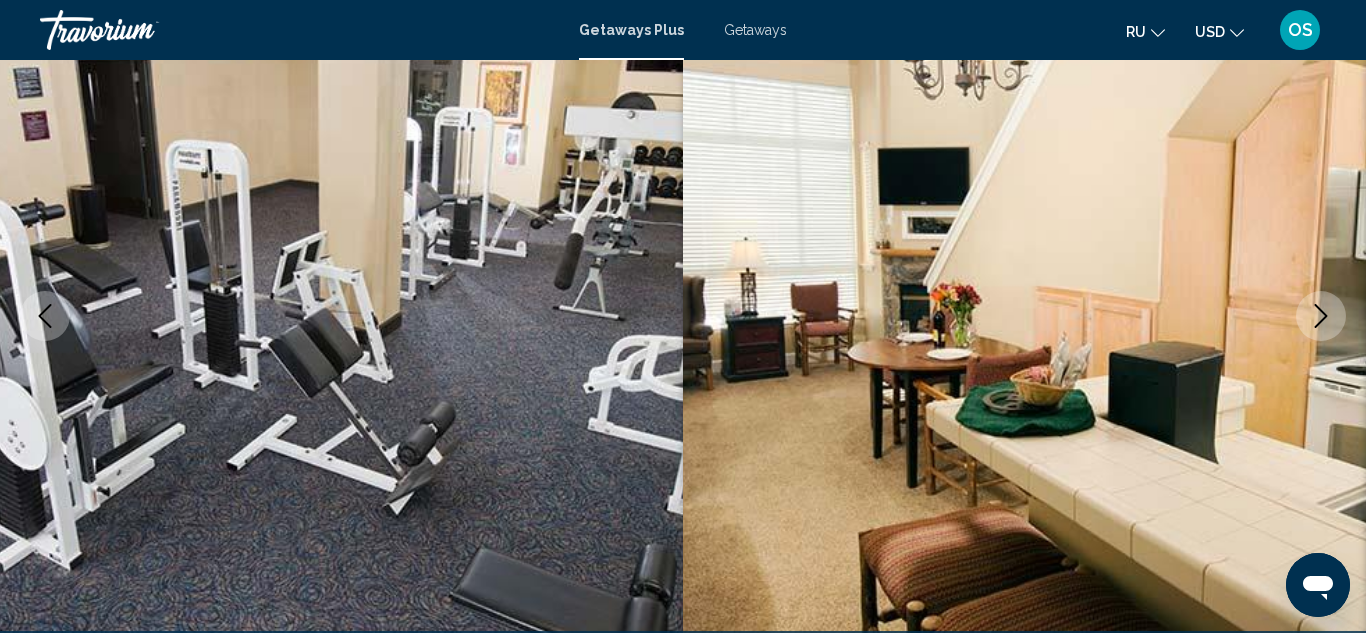 click at bounding box center [1321, 316] 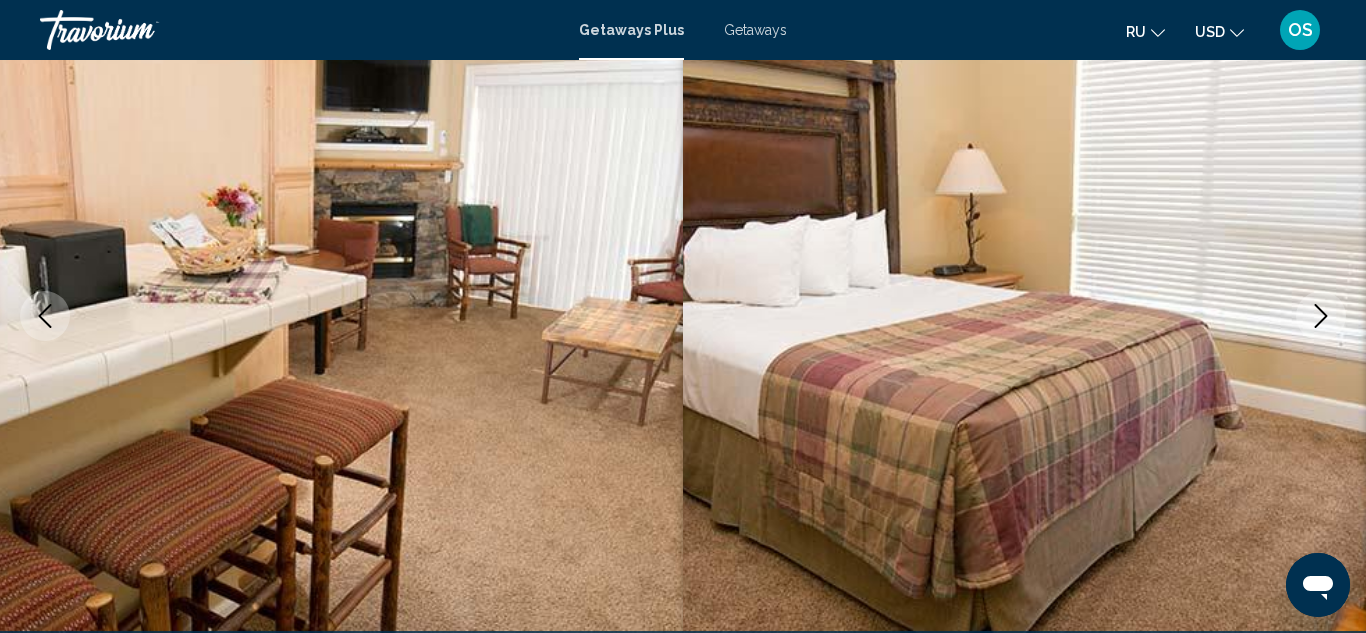 click at bounding box center (1321, 316) 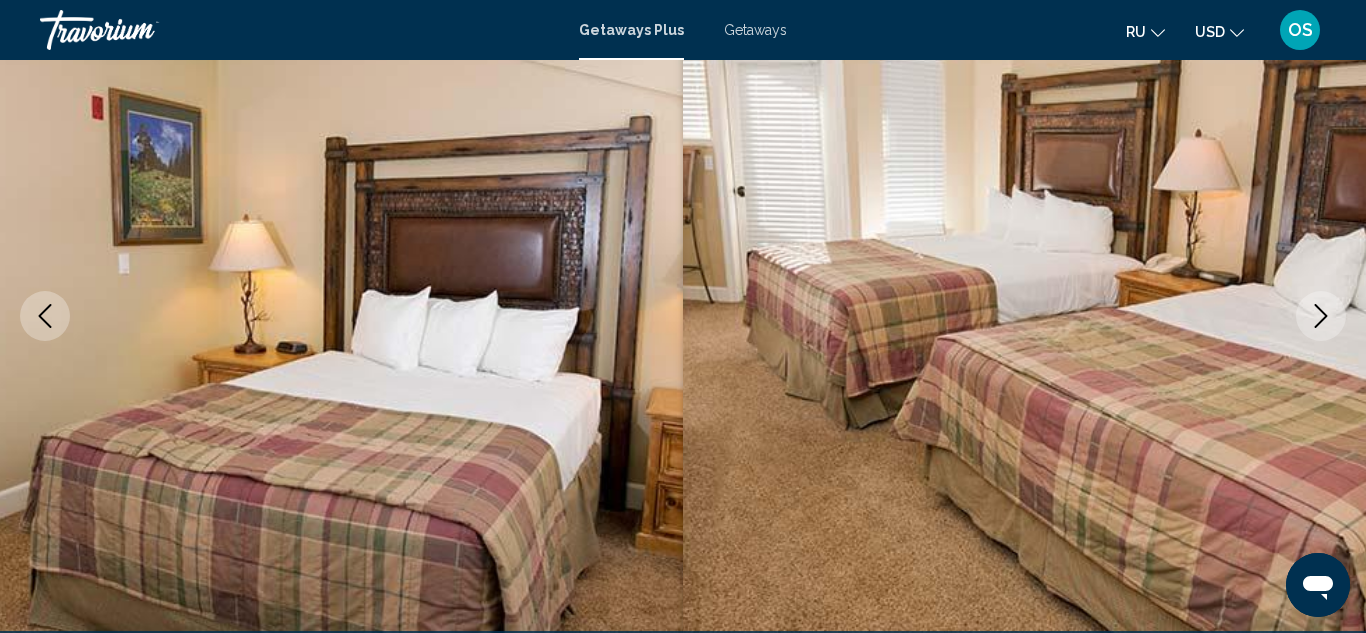 click at bounding box center [1321, 316] 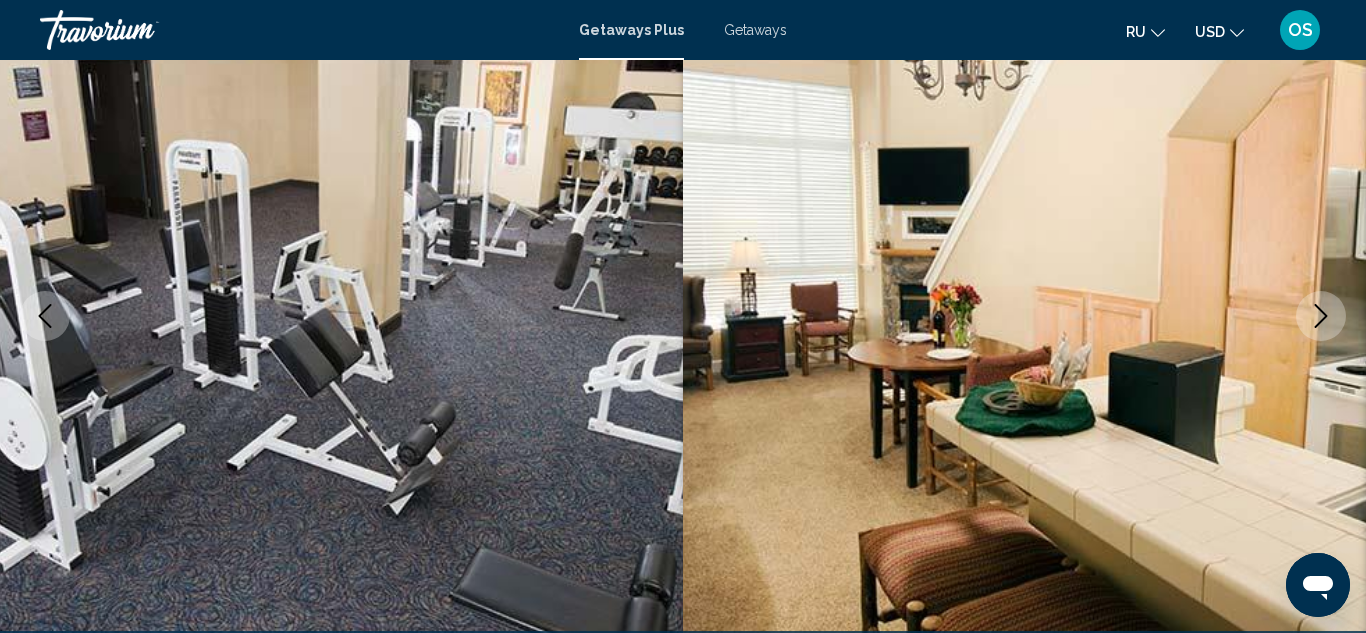 click 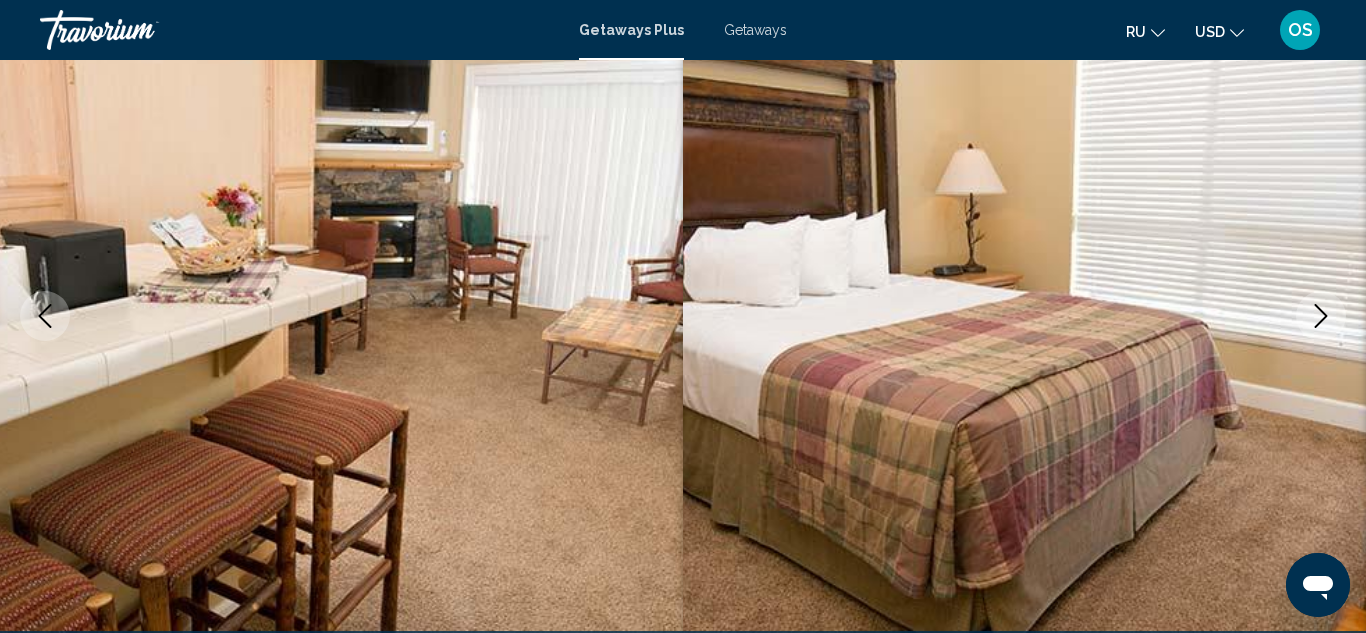 click 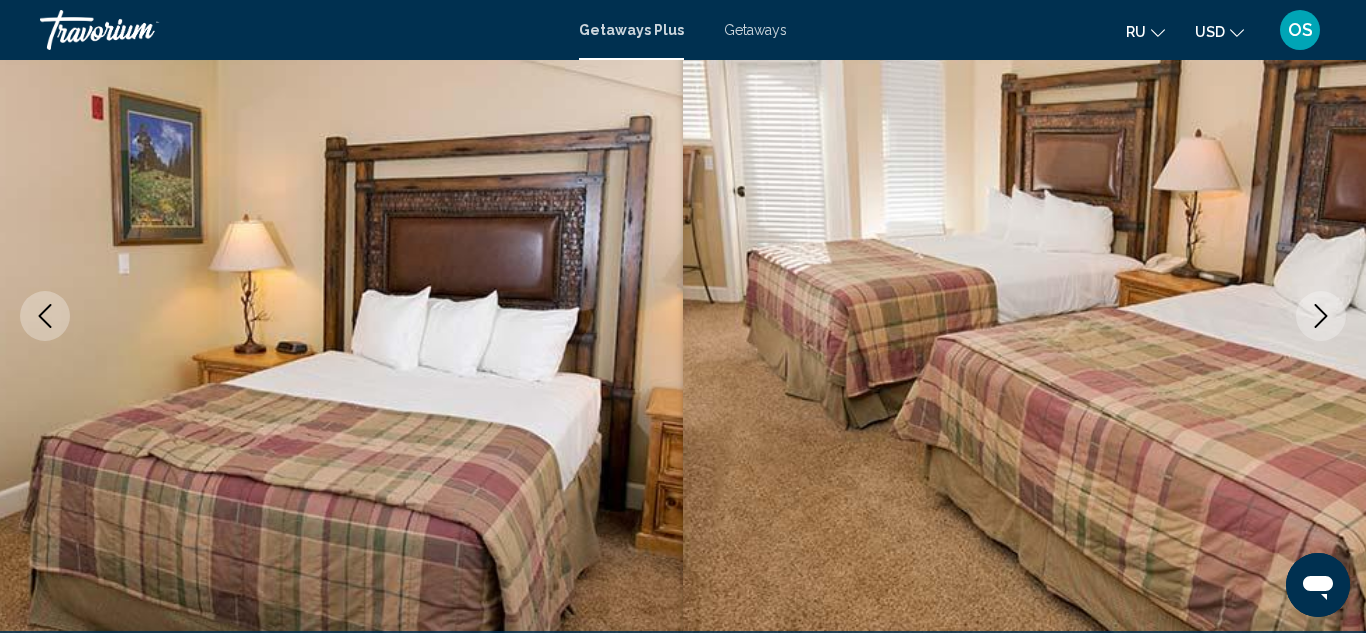 click 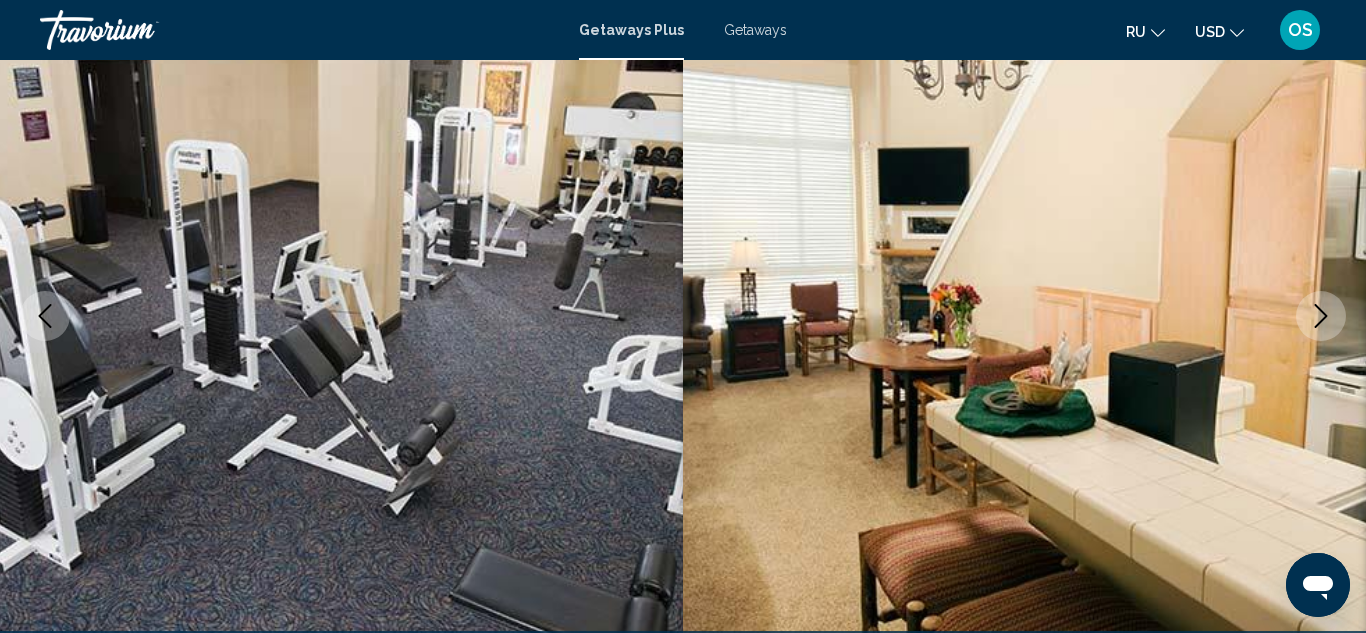 click 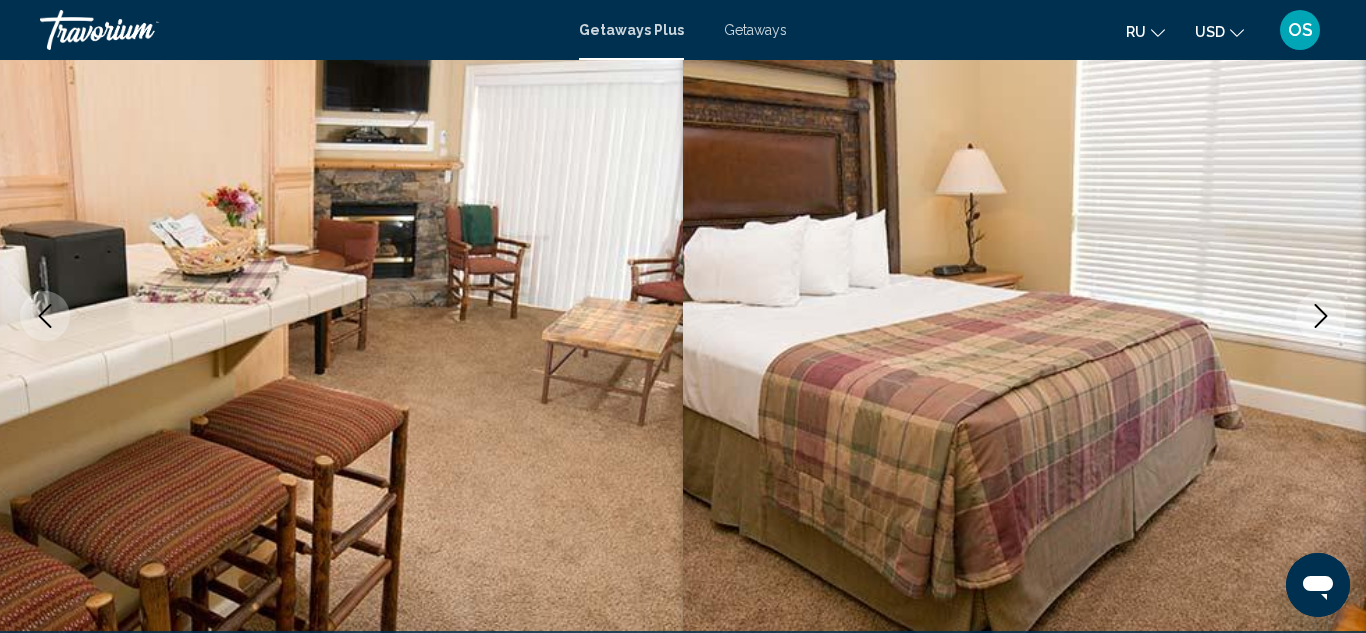 click 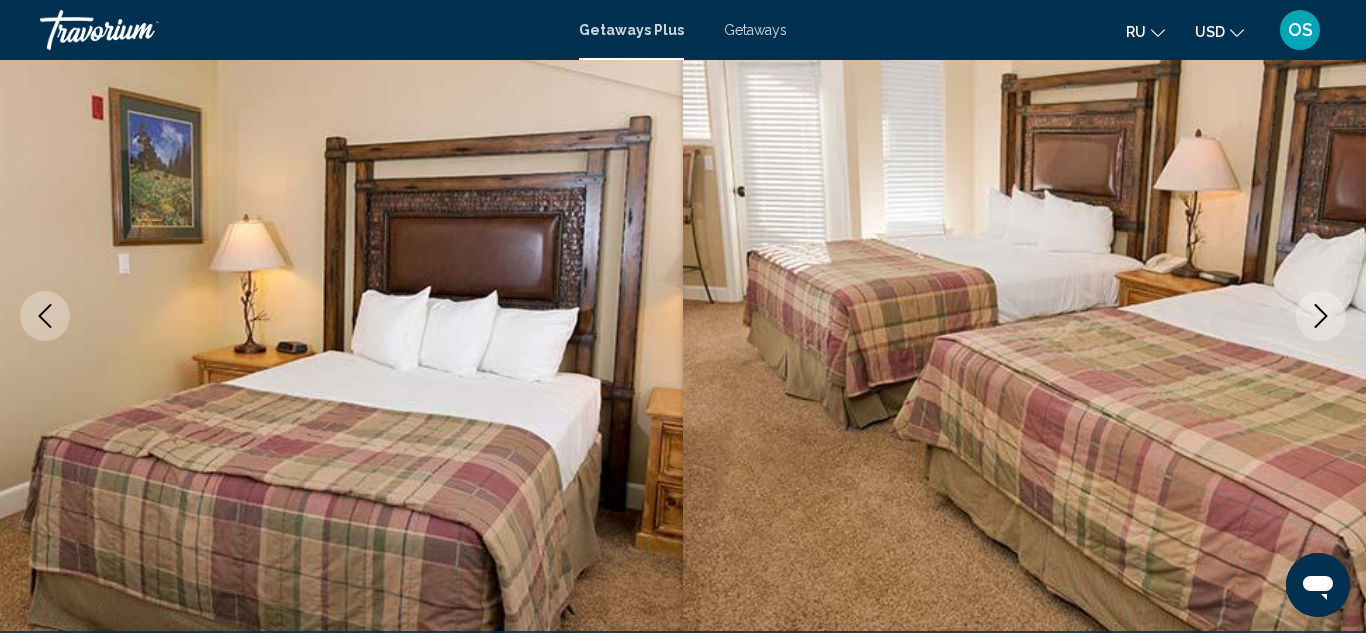 click 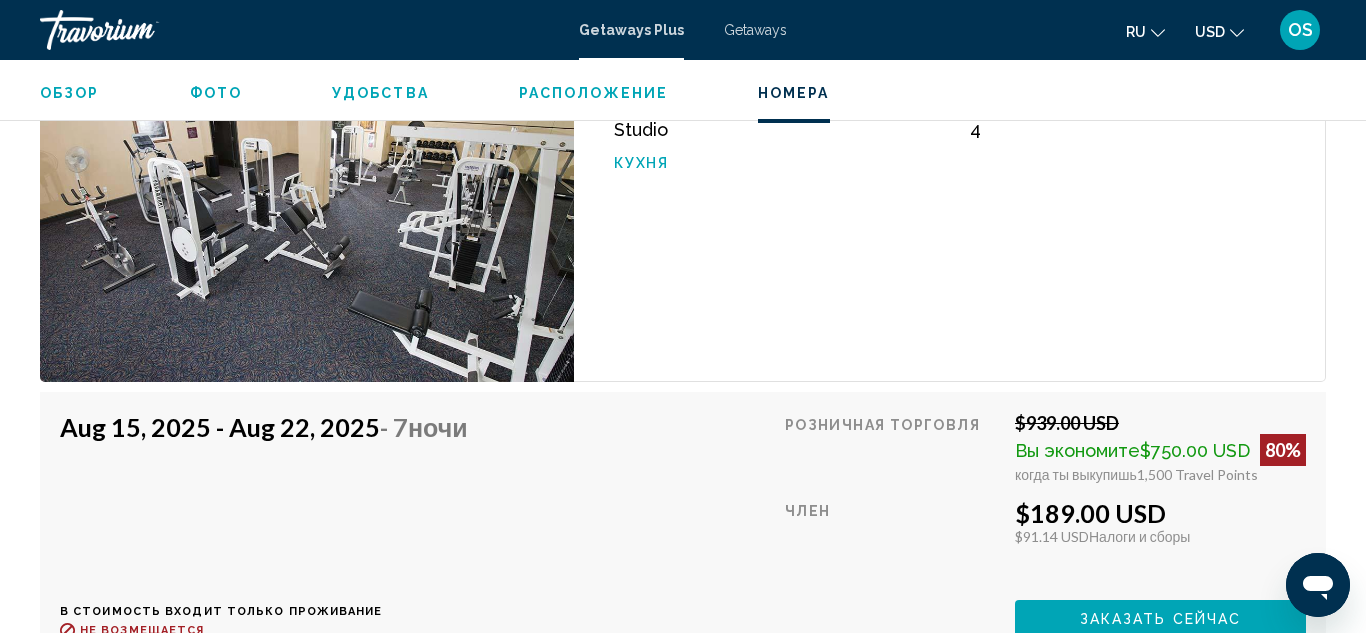 scroll, scrollTop: 3887, scrollLeft: 0, axis: vertical 